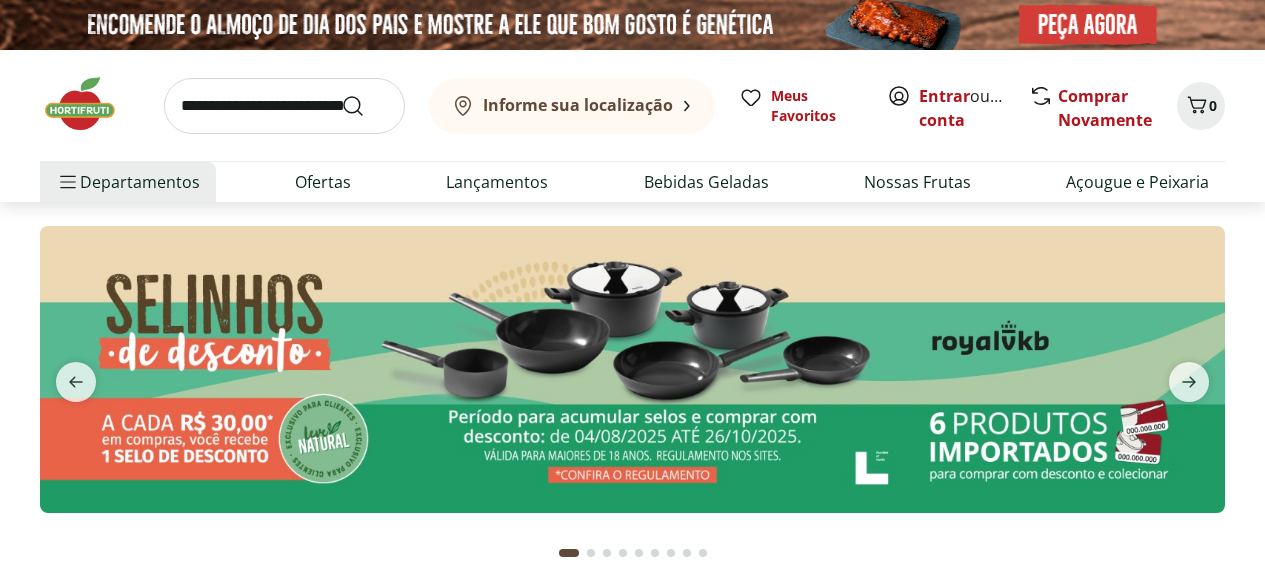 scroll, scrollTop: 0, scrollLeft: 0, axis: both 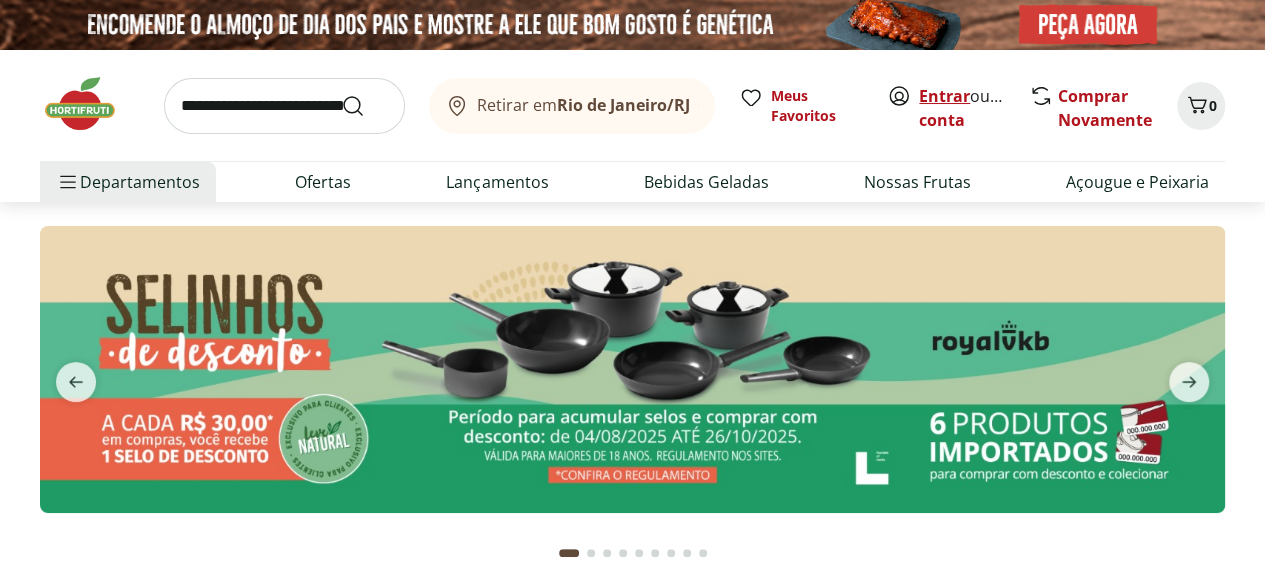 click on "Entrar" at bounding box center (944, 96) 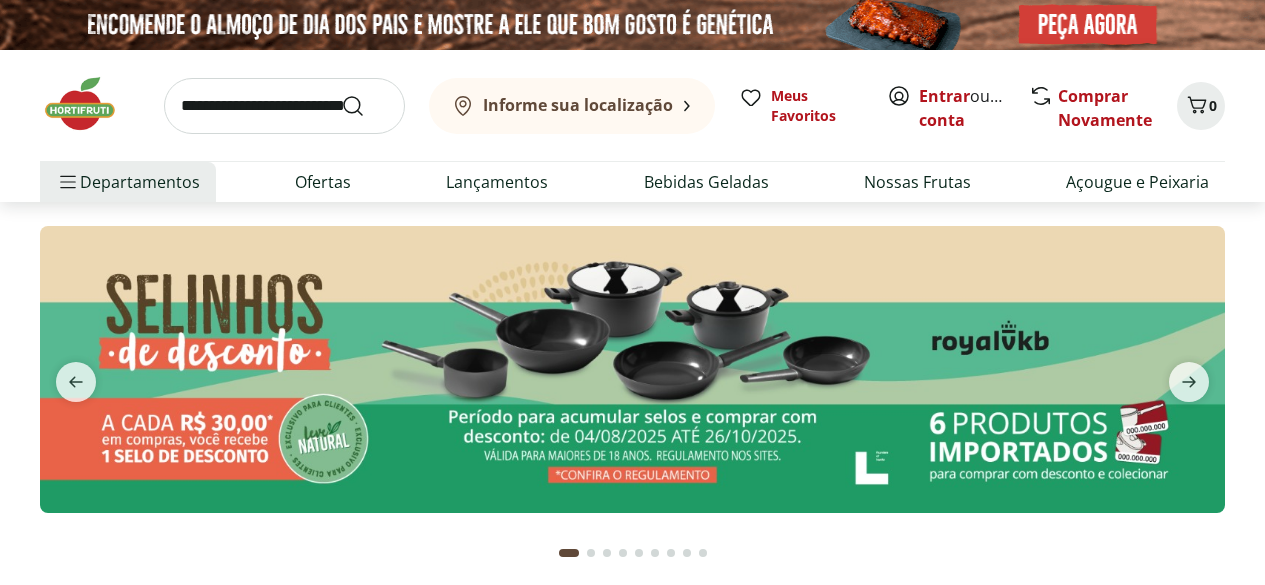 scroll, scrollTop: 0, scrollLeft: 0, axis: both 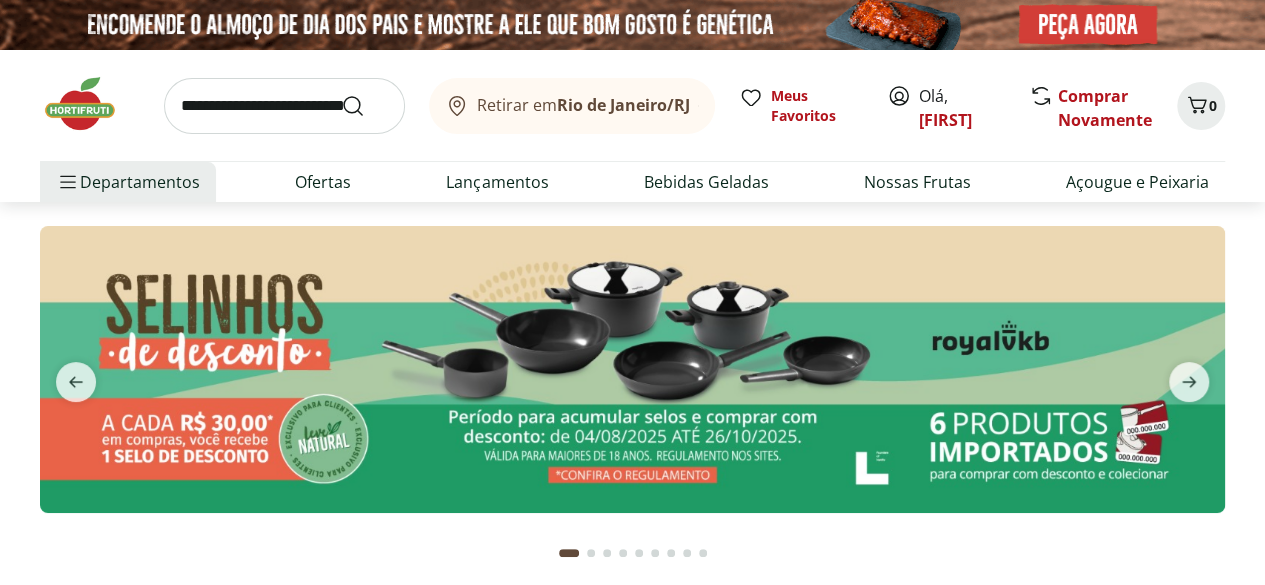 click at bounding box center (284, 106) 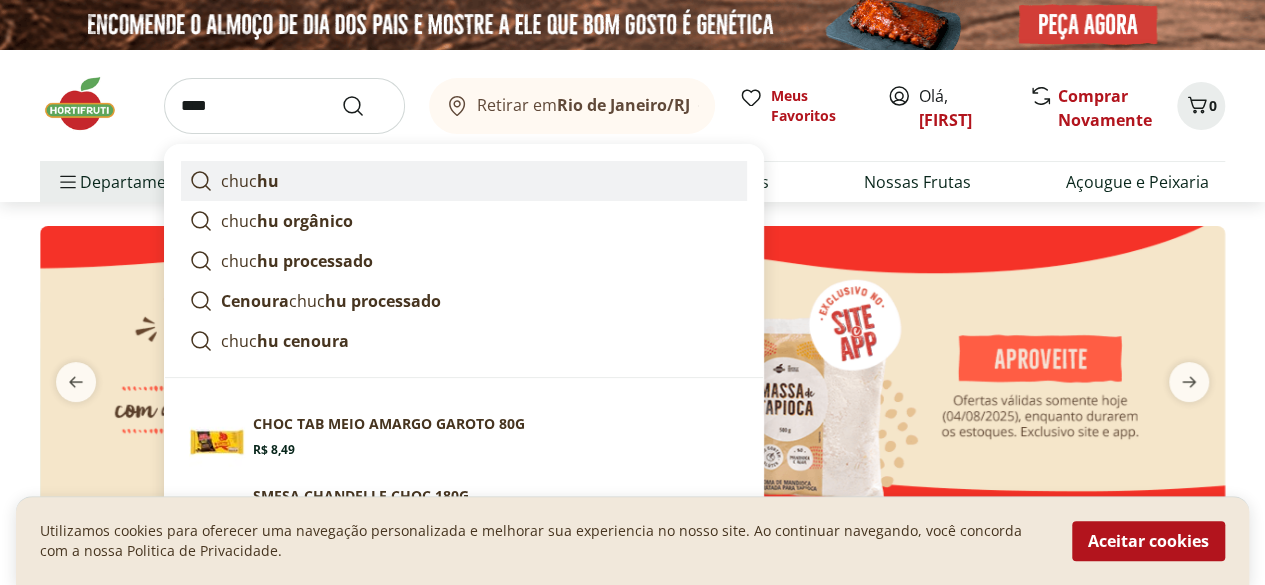 click on "chuc hu" at bounding box center (464, 181) 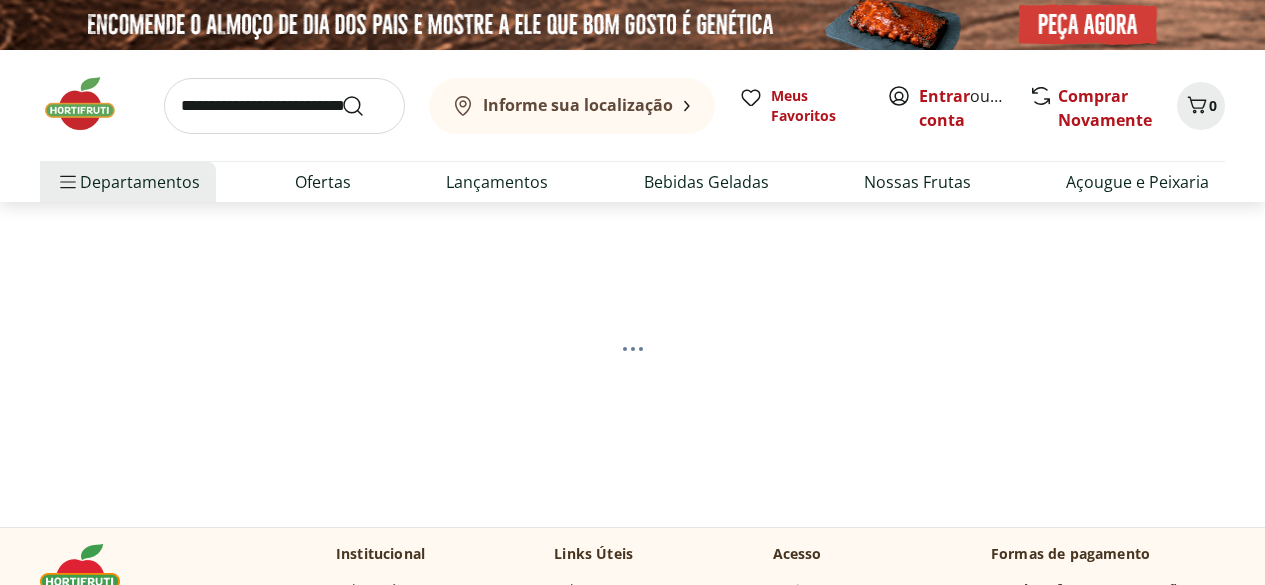scroll, scrollTop: 0, scrollLeft: 0, axis: both 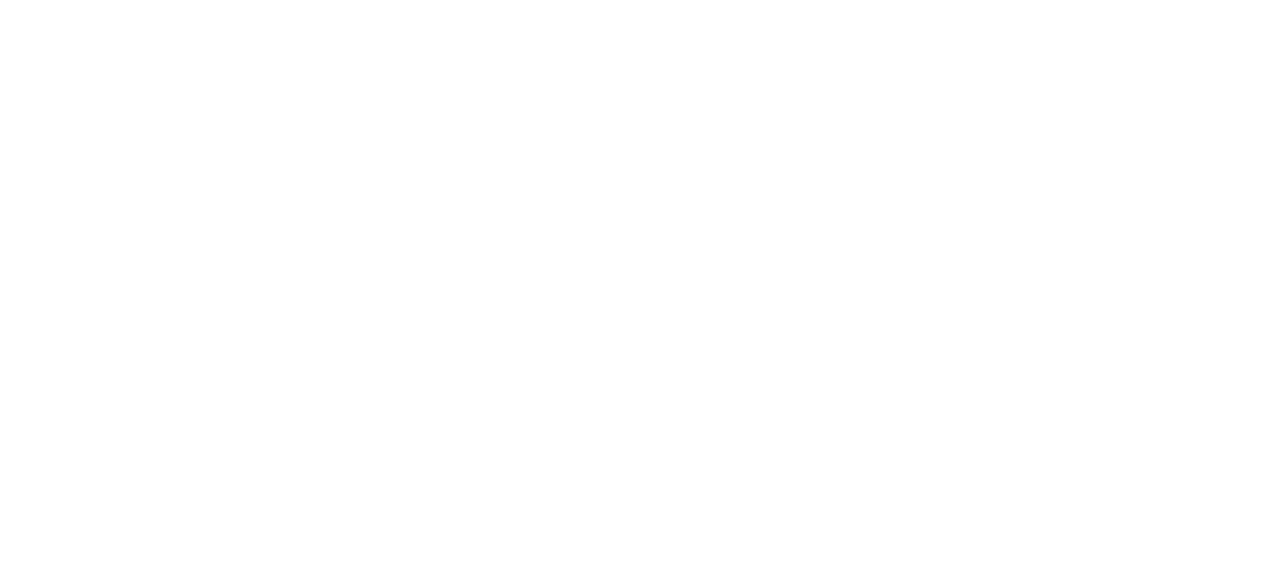 select on "**********" 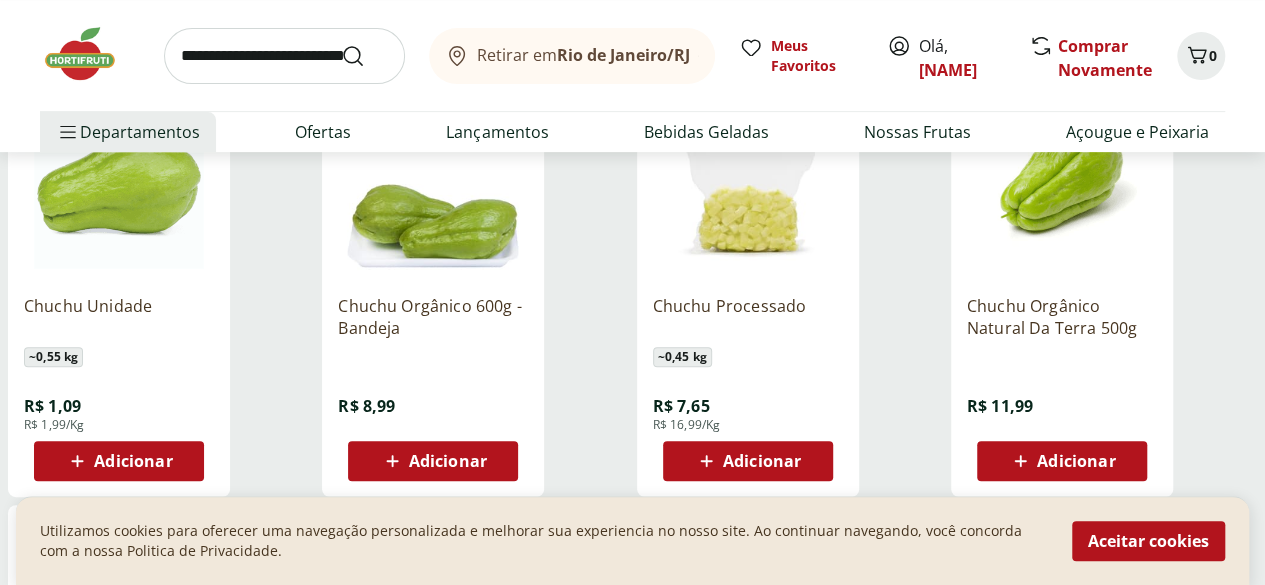 scroll, scrollTop: 342, scrollLeft: 0, axis: vertical 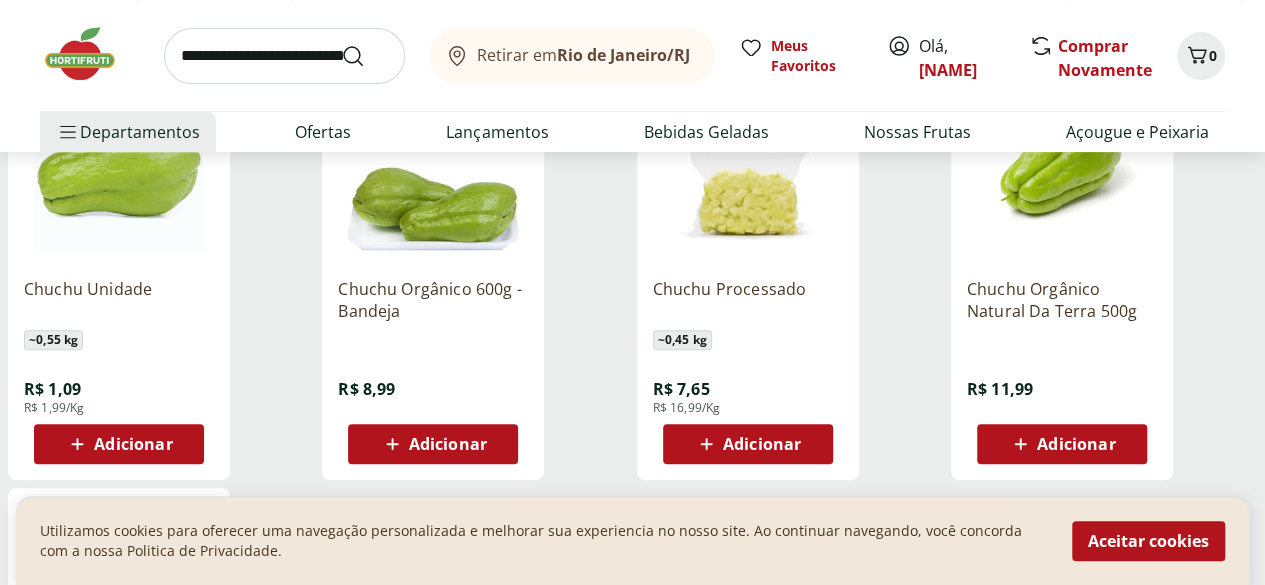 click on "Adicionar" at bounding box center [133, 444] 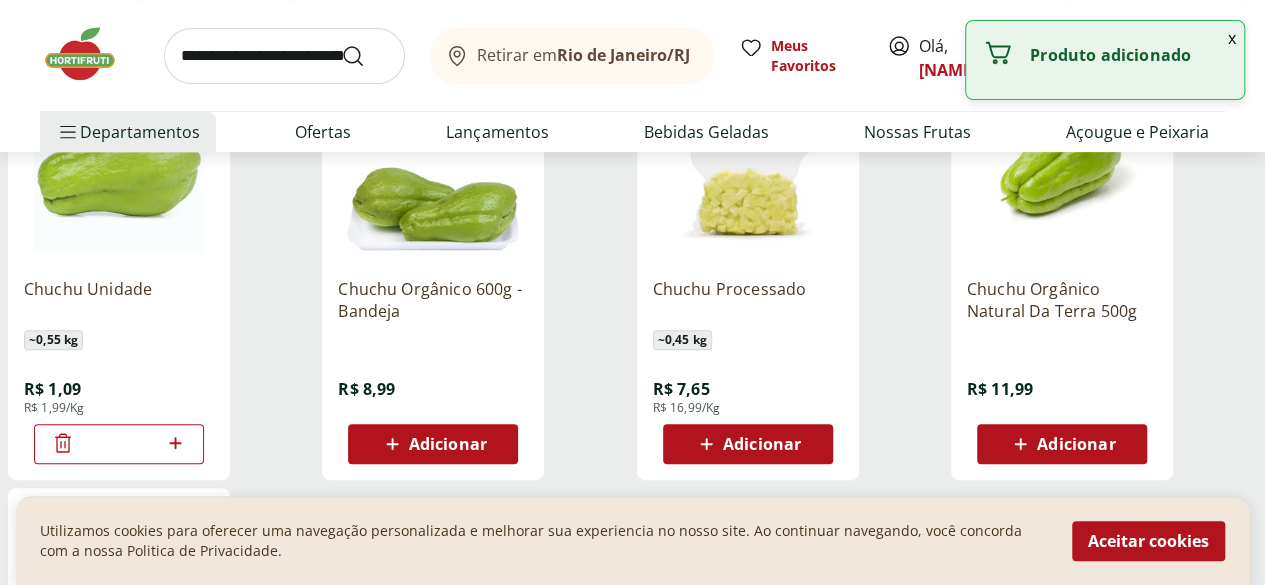 click 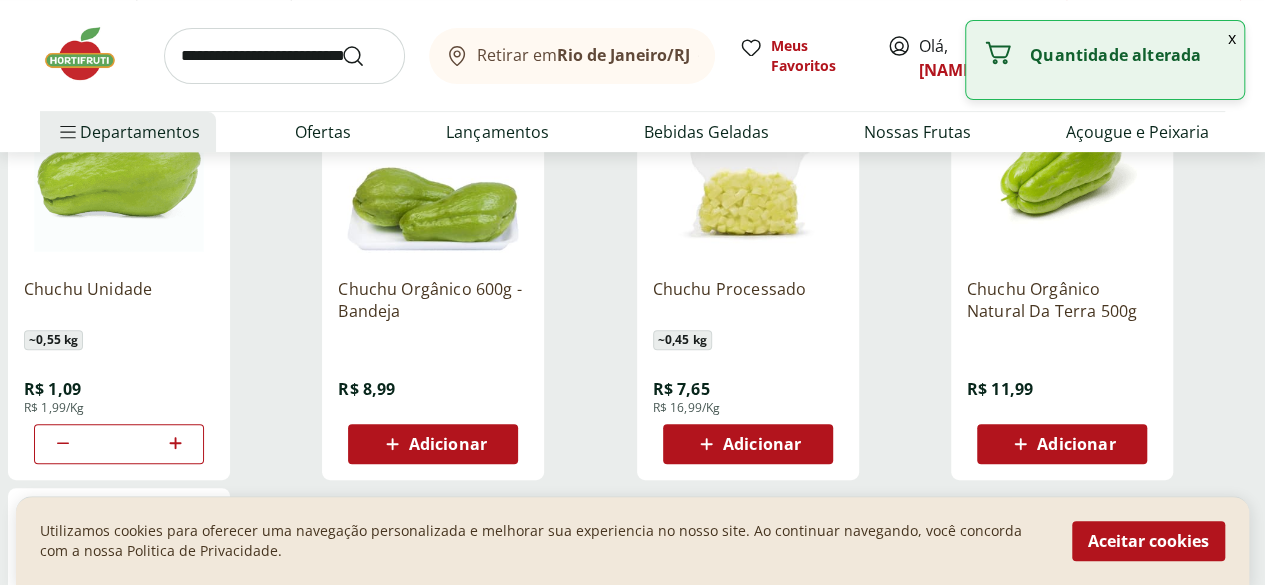 click 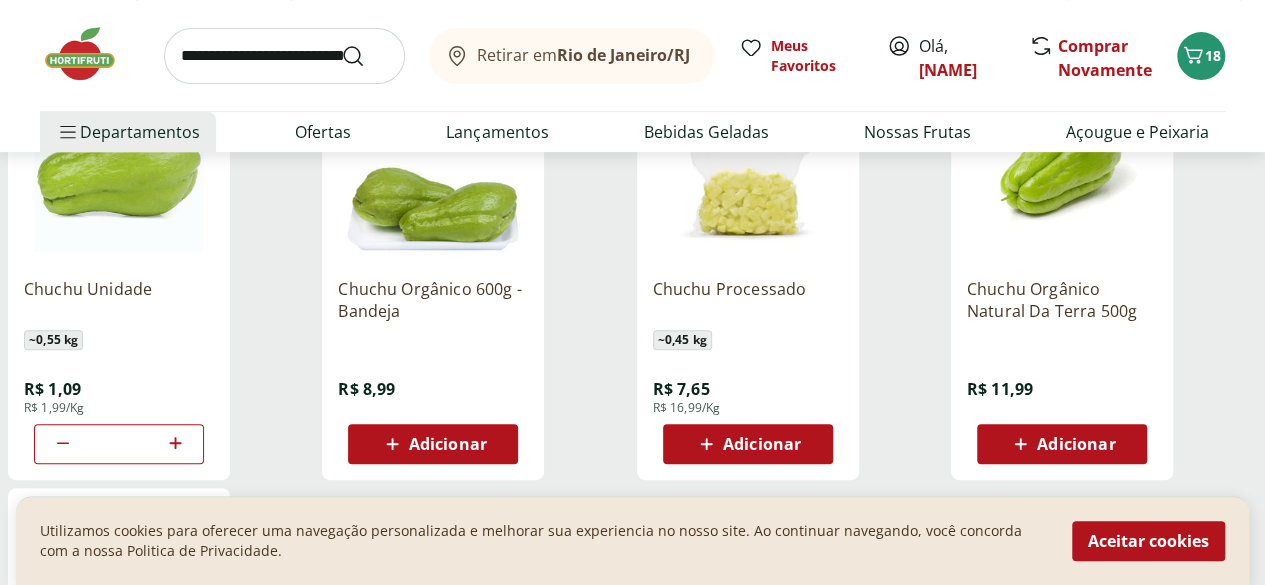 click 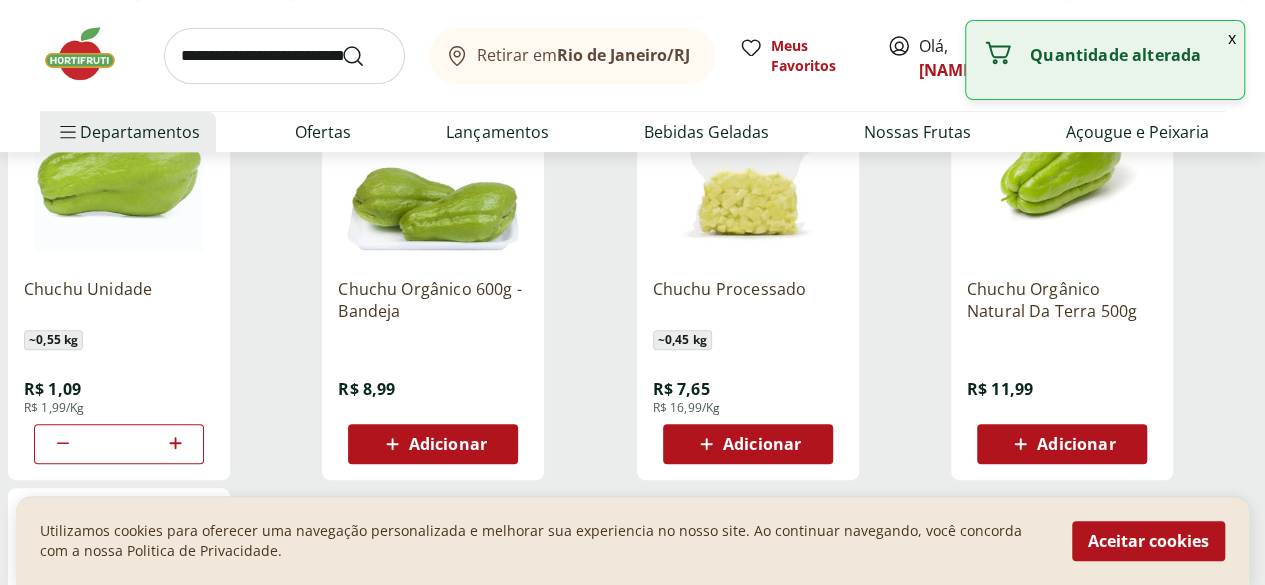 click 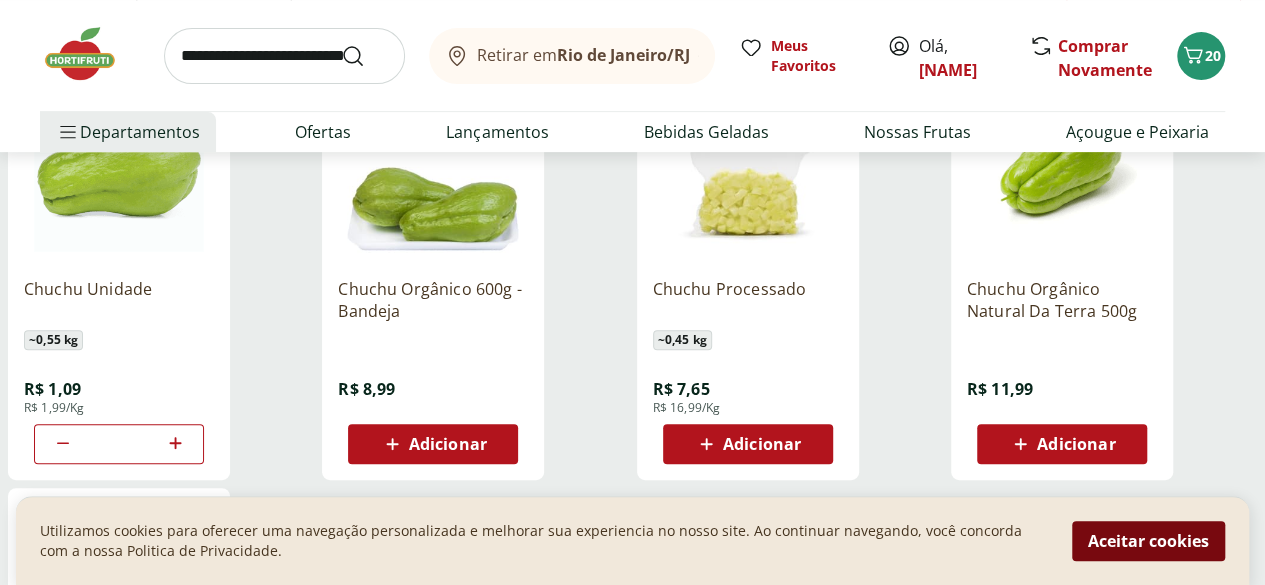 click on "Aceitar cookies" at bounding box center (1148, 541) 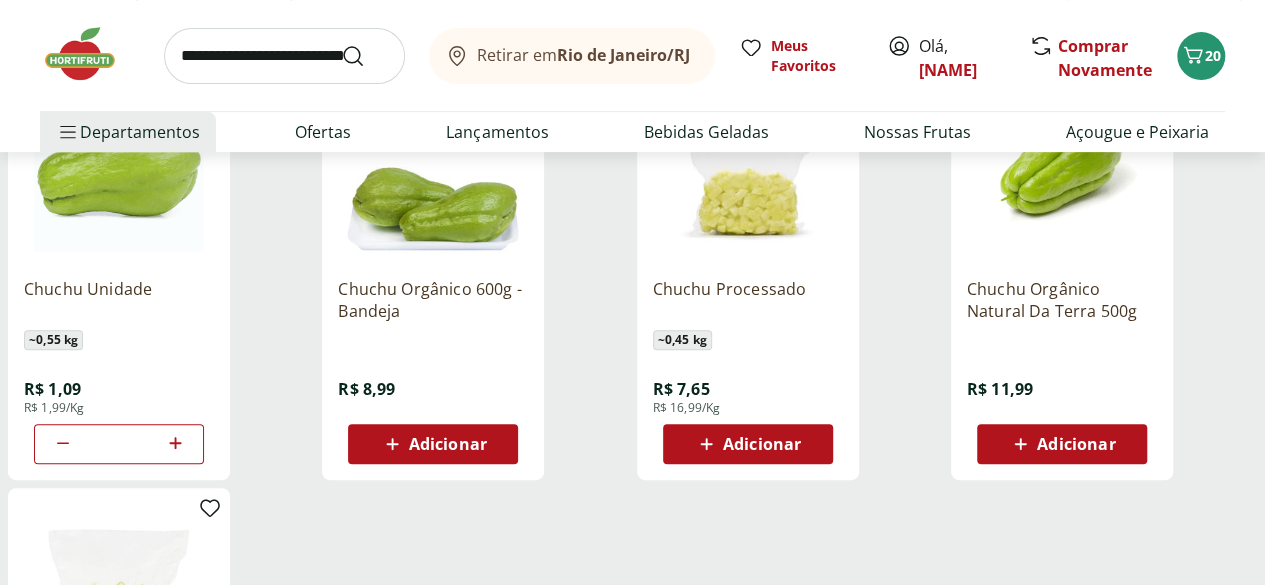 click at bounding box center [284, 56] 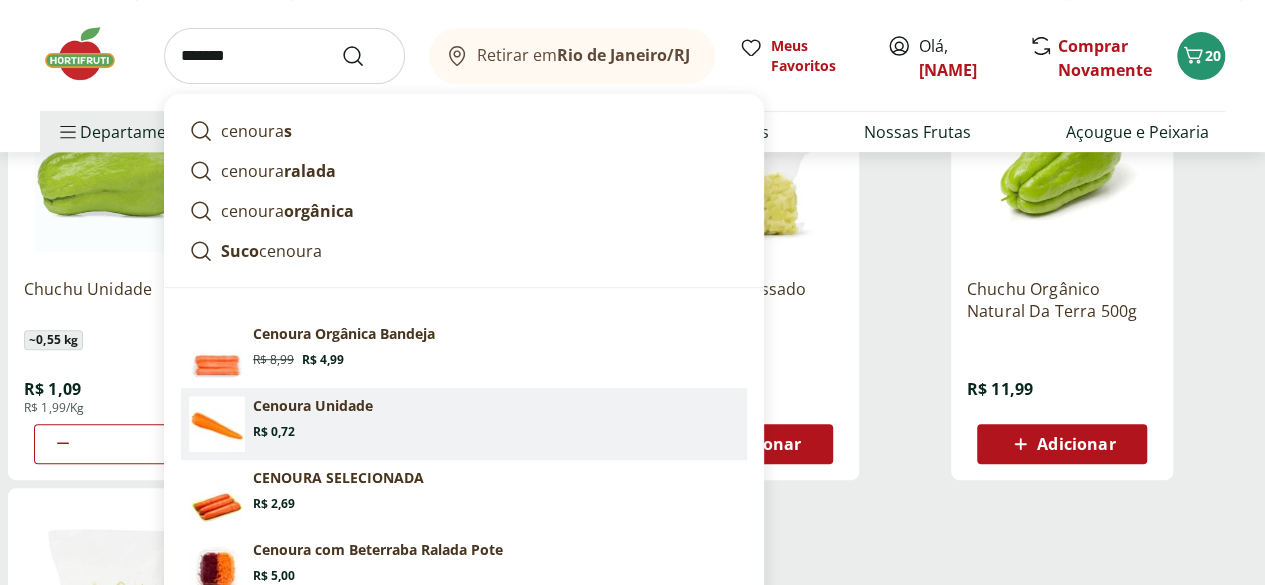 click on "Cenoura Unidade" at bounding box center [313, 406] 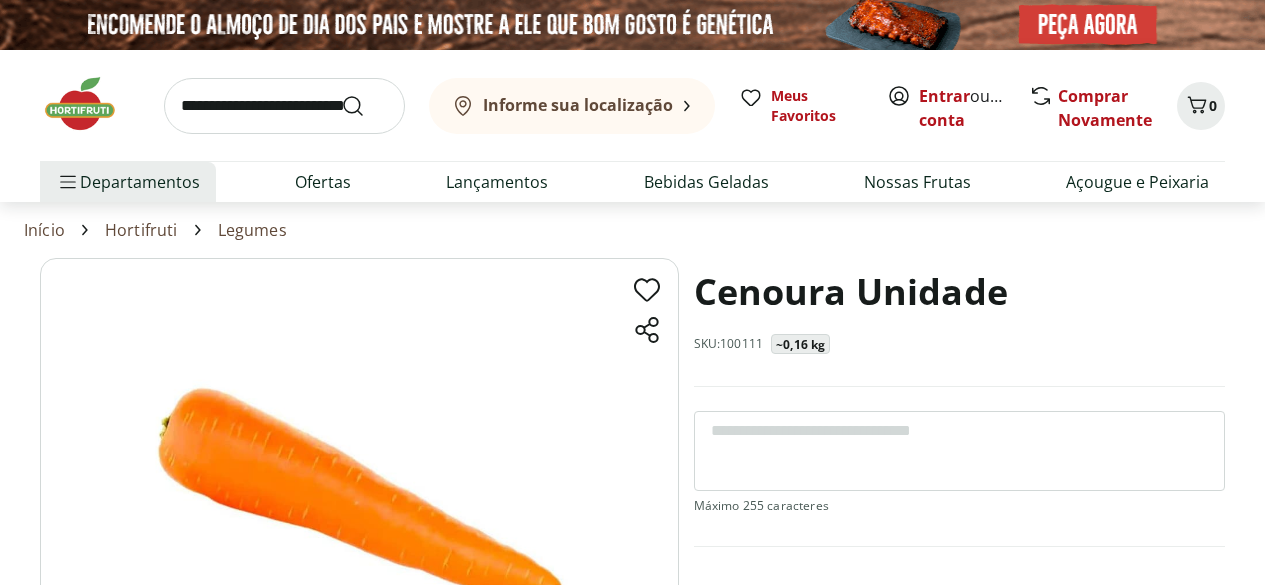 scroll, scrollTop: 0, scrollLeft: 0, axis: both 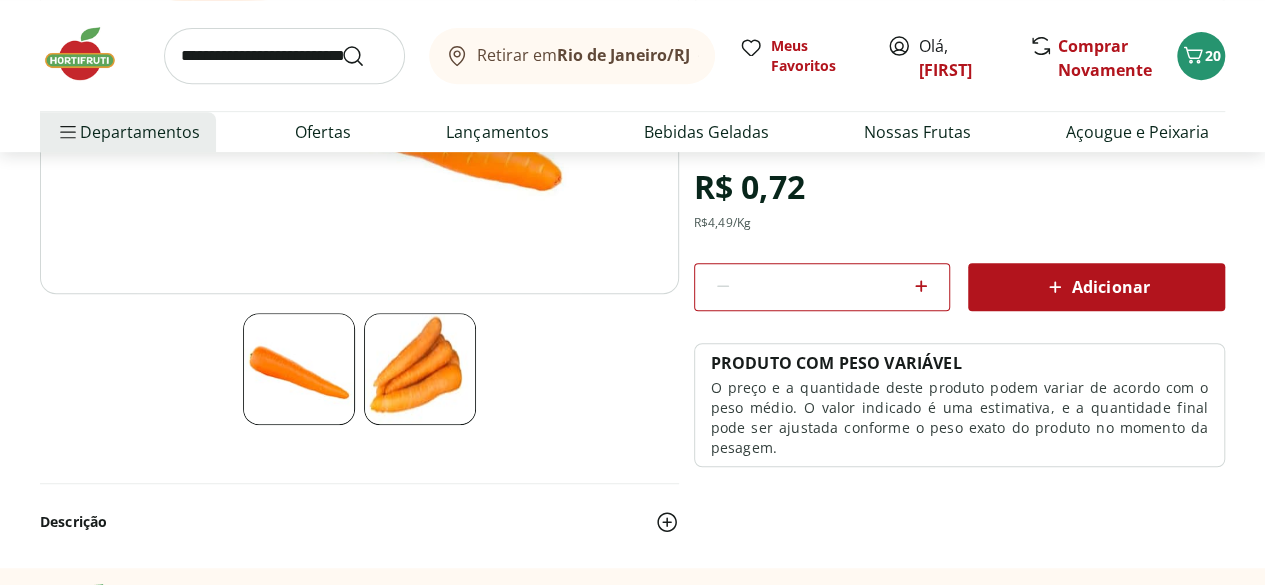 click 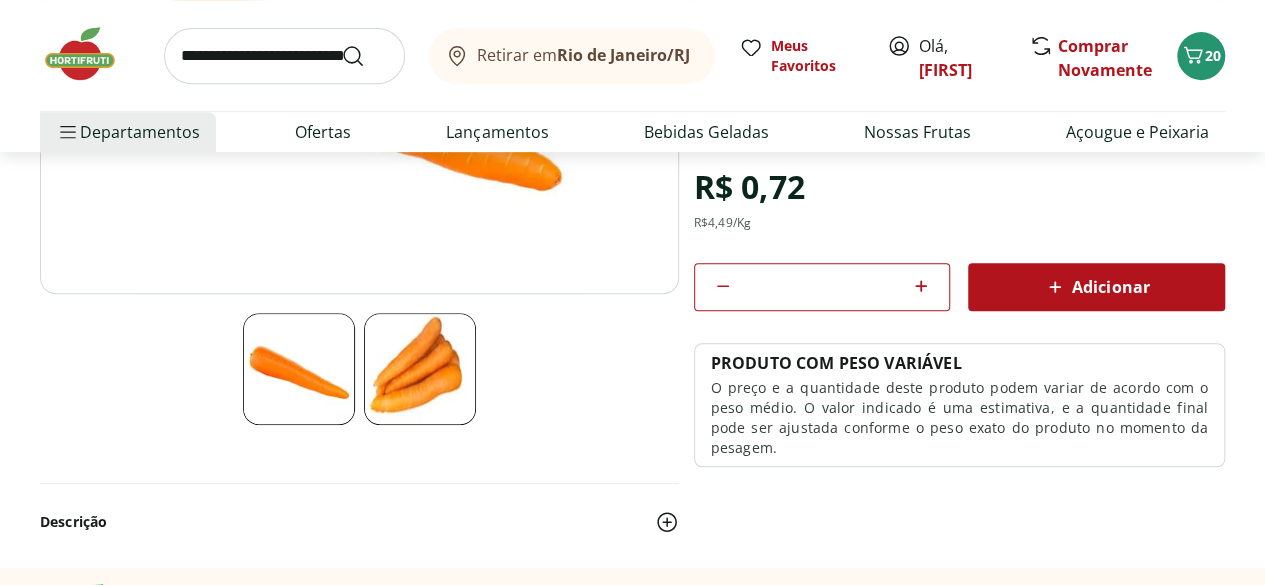 click 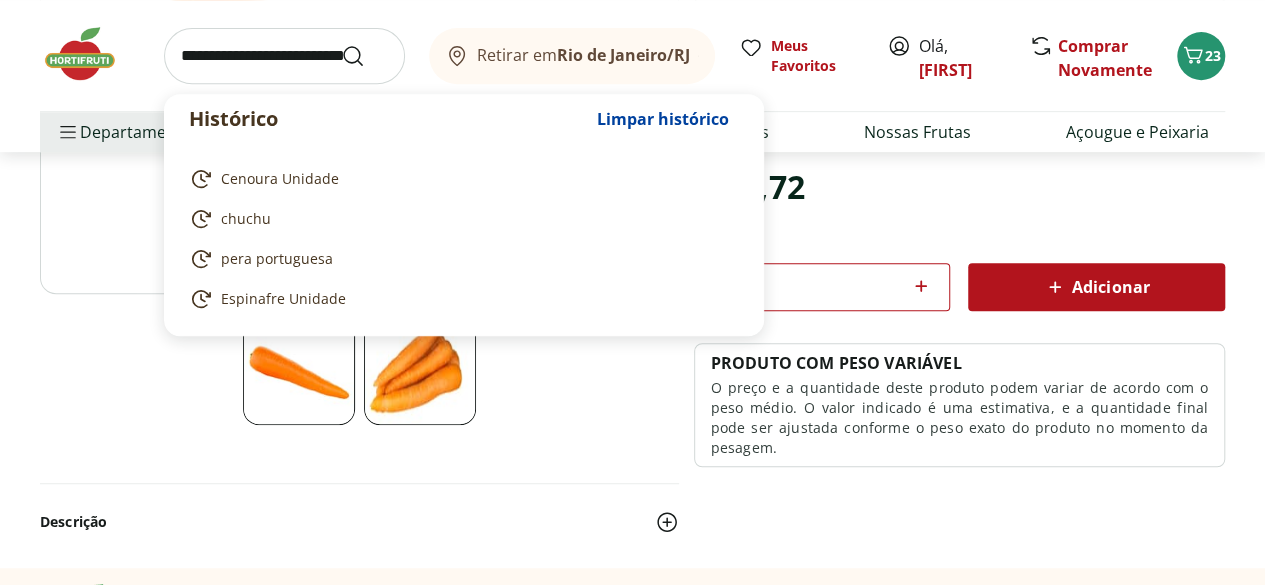 click at bounding box center (284, 56) 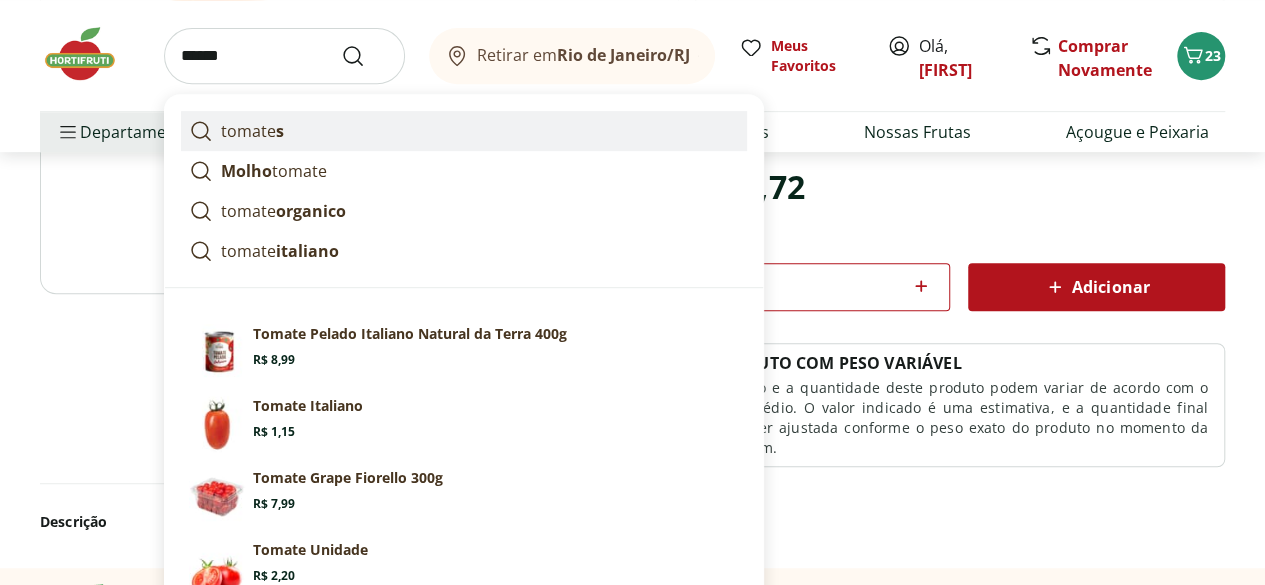 click on "tomate s" at bounding box center [252, 131] 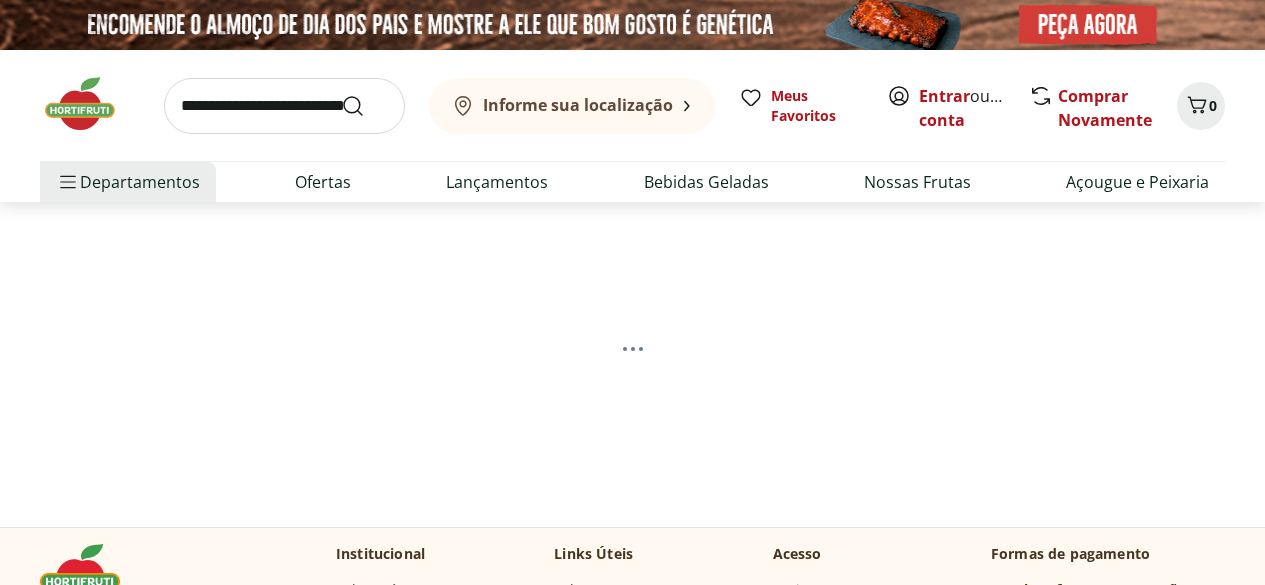scroll, scrollTop: 0, scrollLeft: 0, axis: both 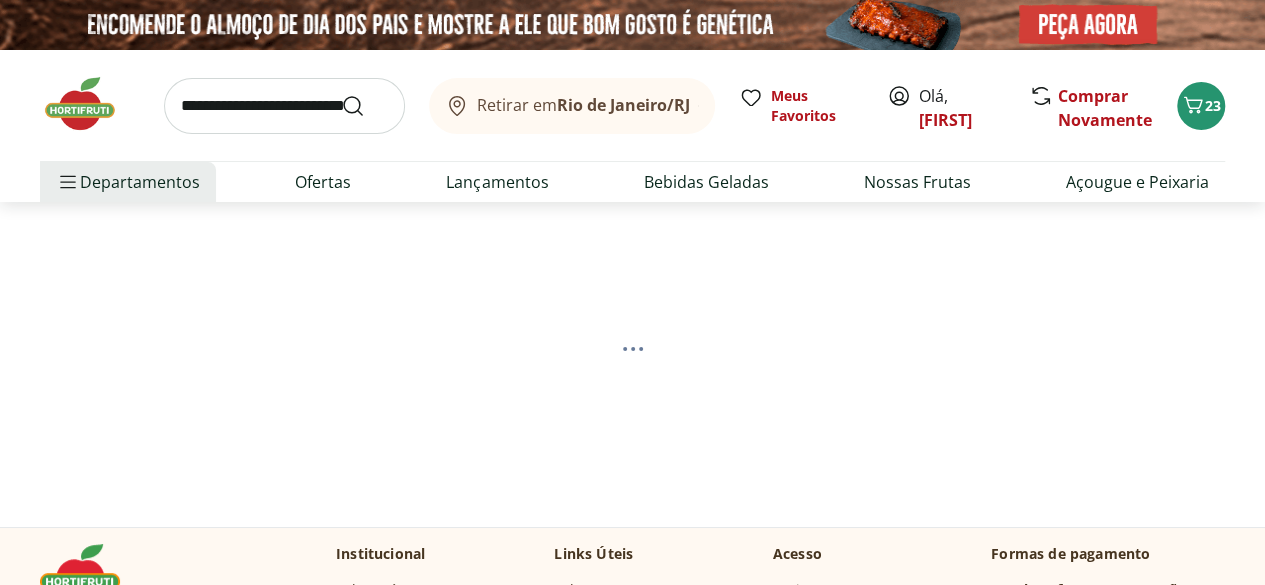 select on "**********" 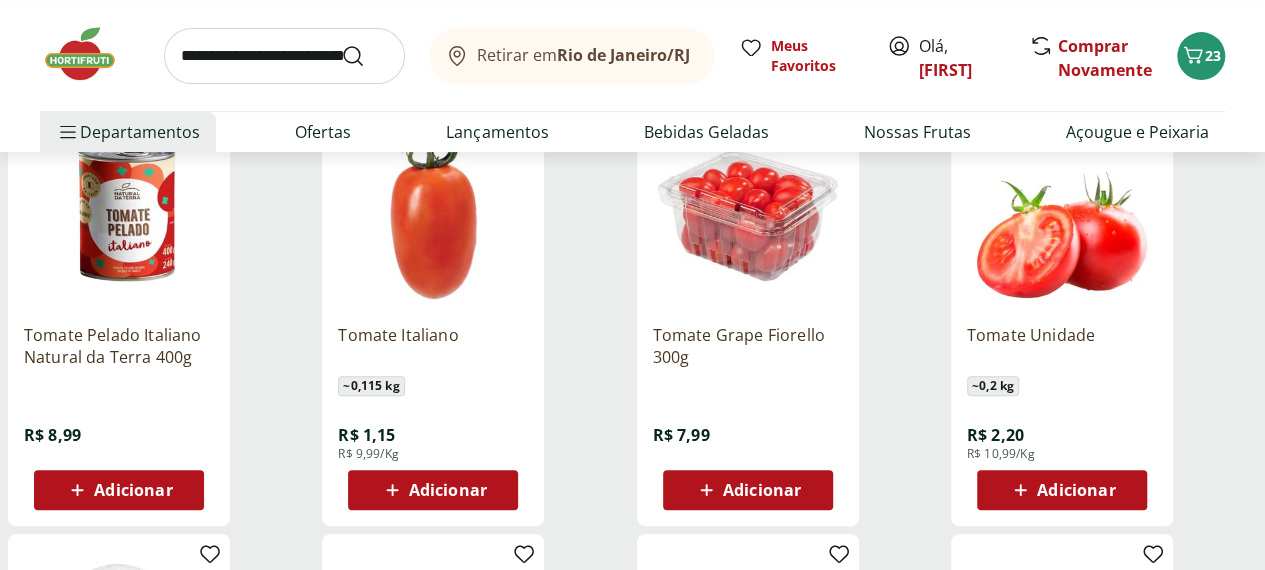 scroll, scrollTop: 340, scrollLeft: 0, axis: vertical 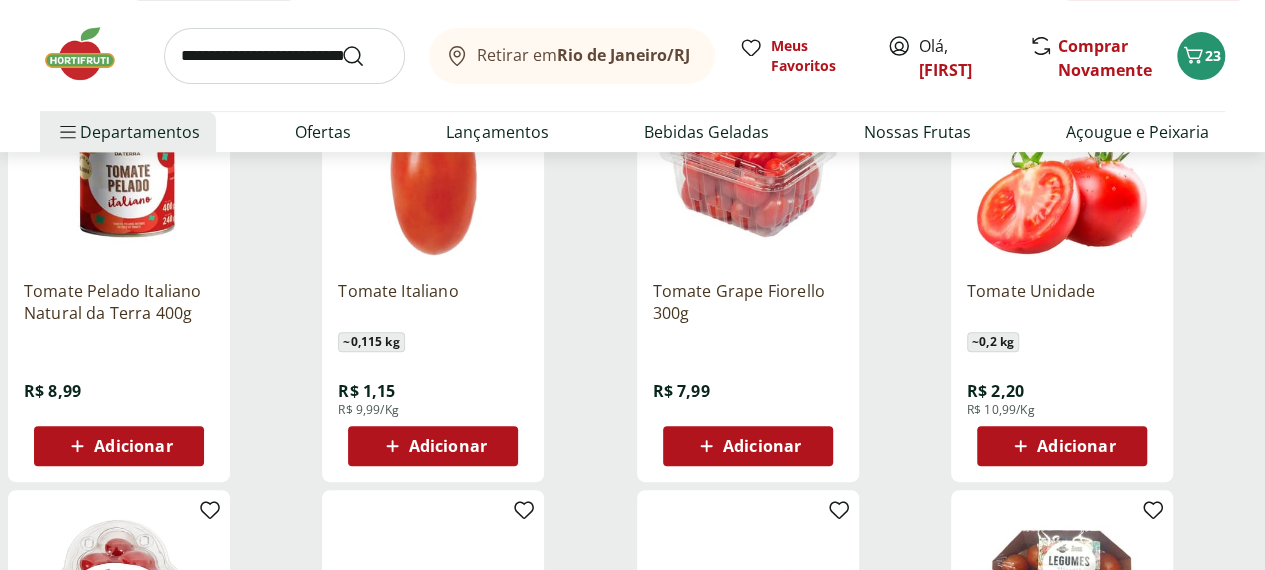 click on "Adicionar" at bounding box center (1076, 446) 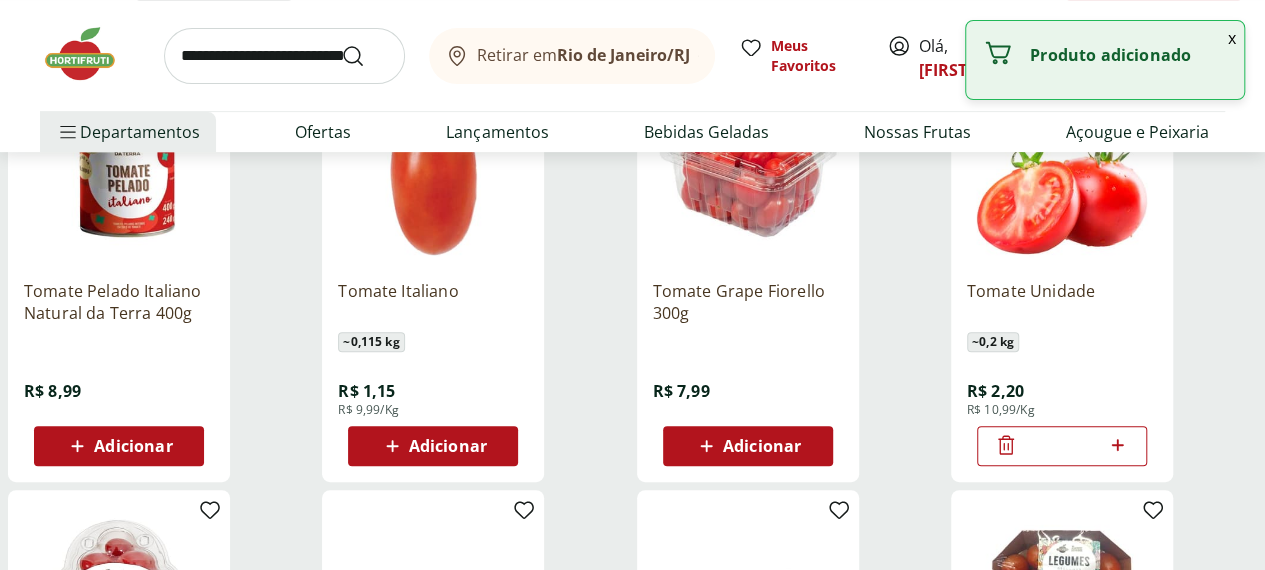 click 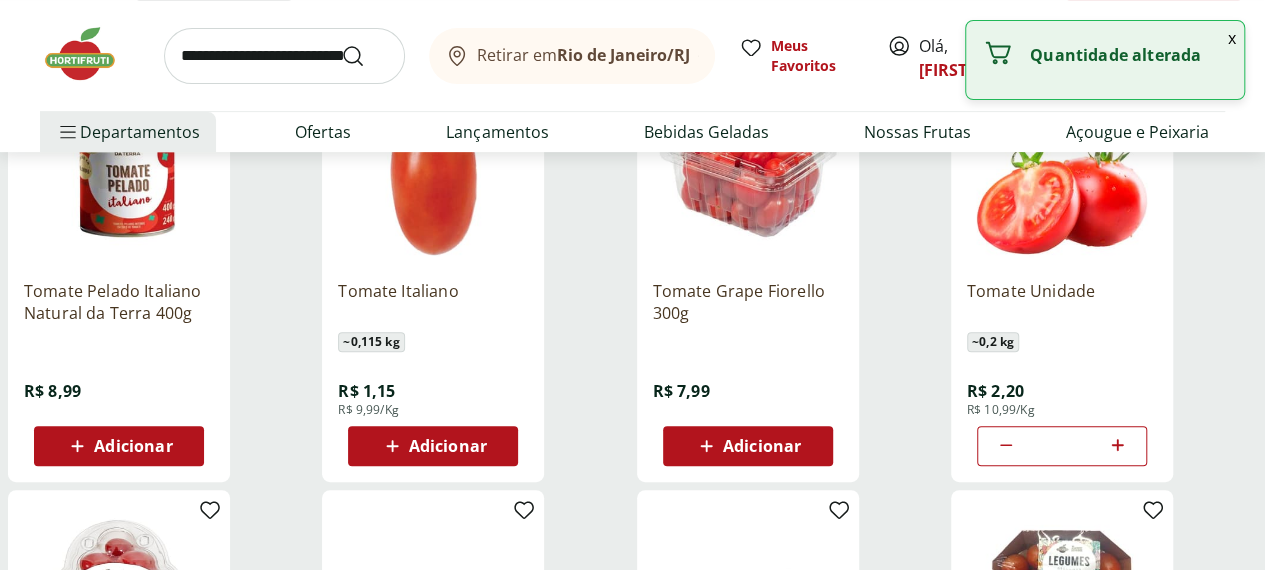 click 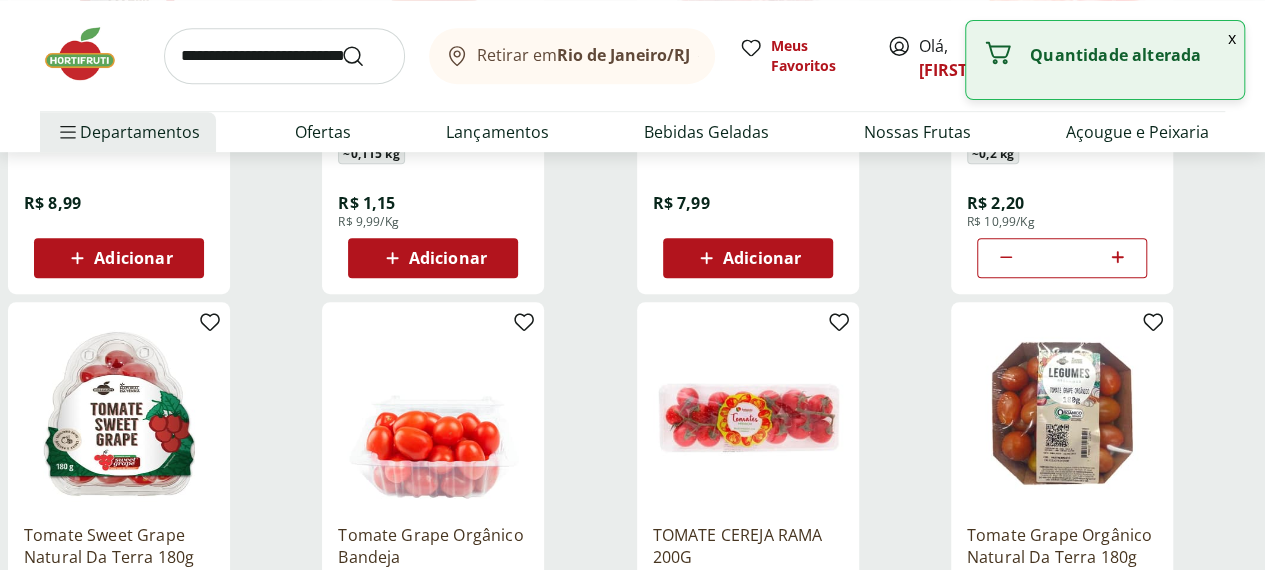 scroll, scrollTop: 535, scrollLeft: 0, axis: vertical 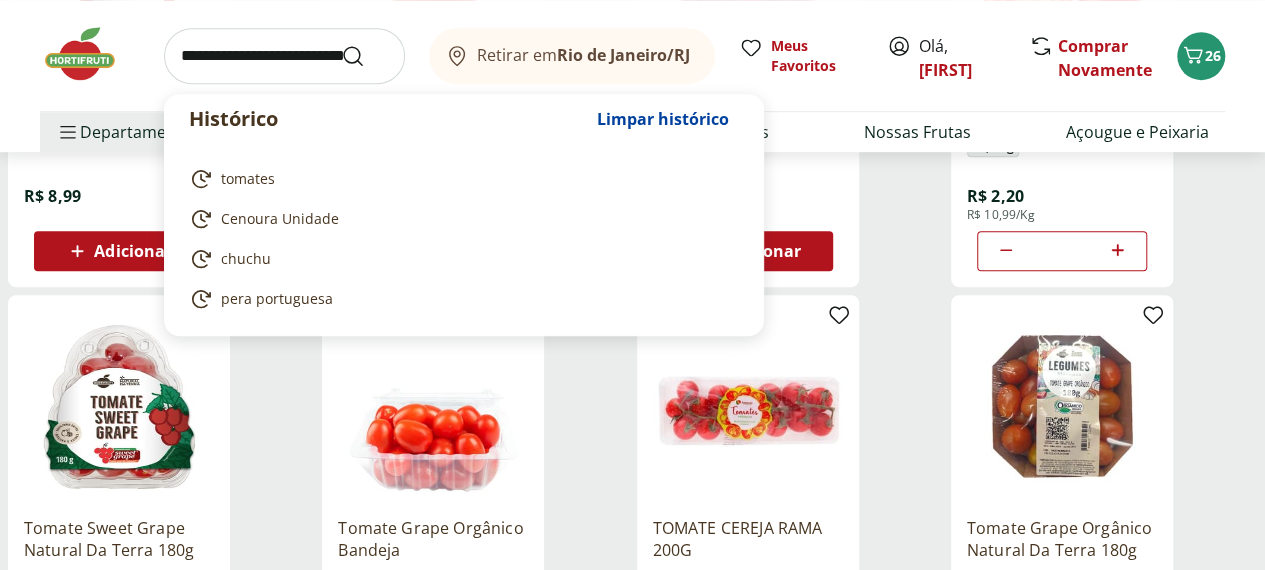 click at bounding box center [284, 56] 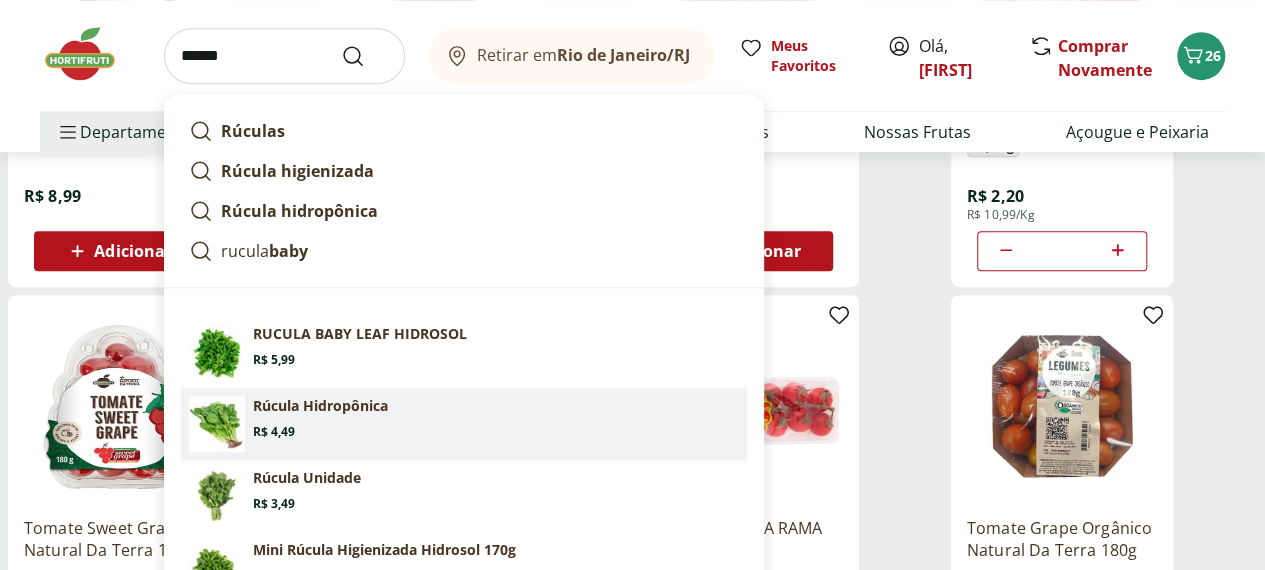 click on "Rúcula Hidropônica" at bounding box center (320, 406) 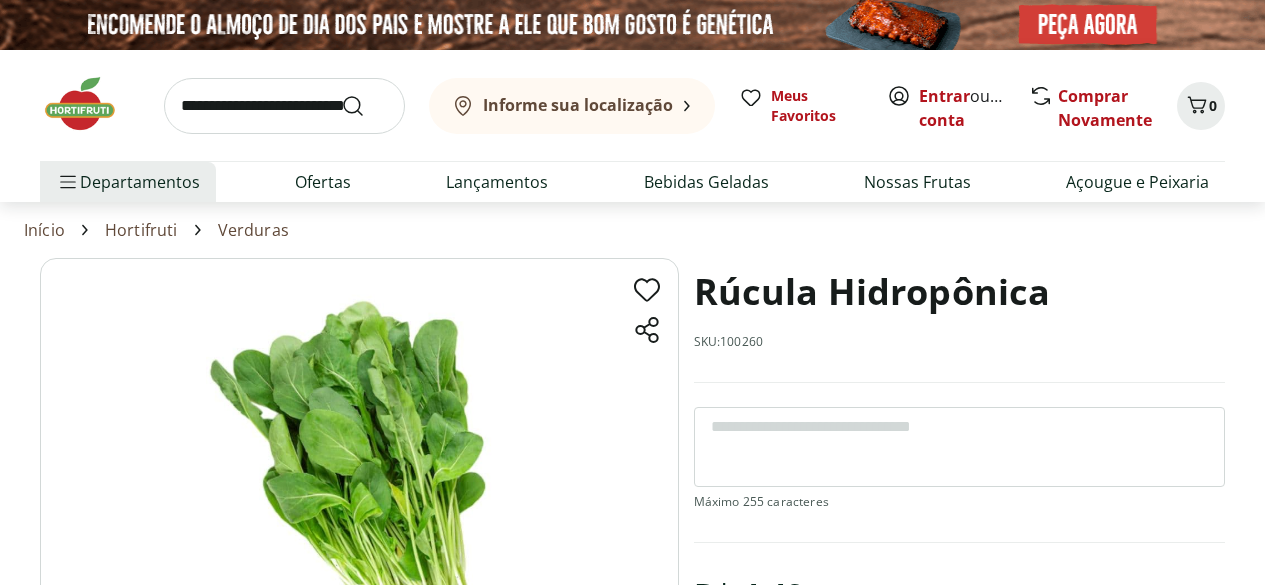 scroll, scrollTop: 0, scrollLeft: 0, axis: both 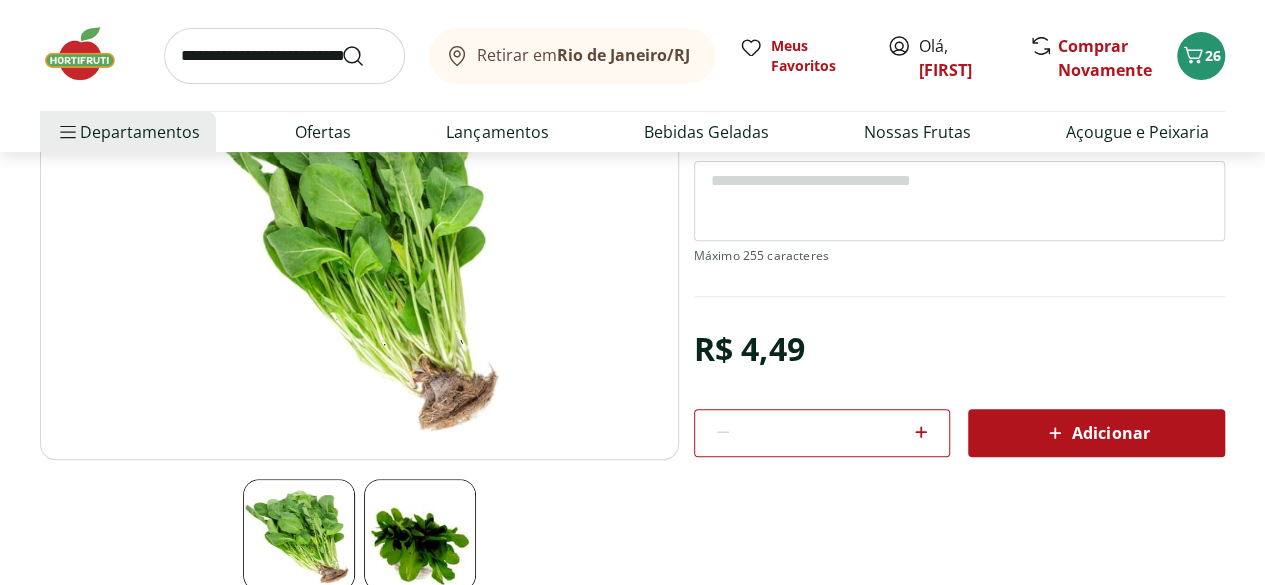 click on "Adicionar" at bounding box center [1096, 433] 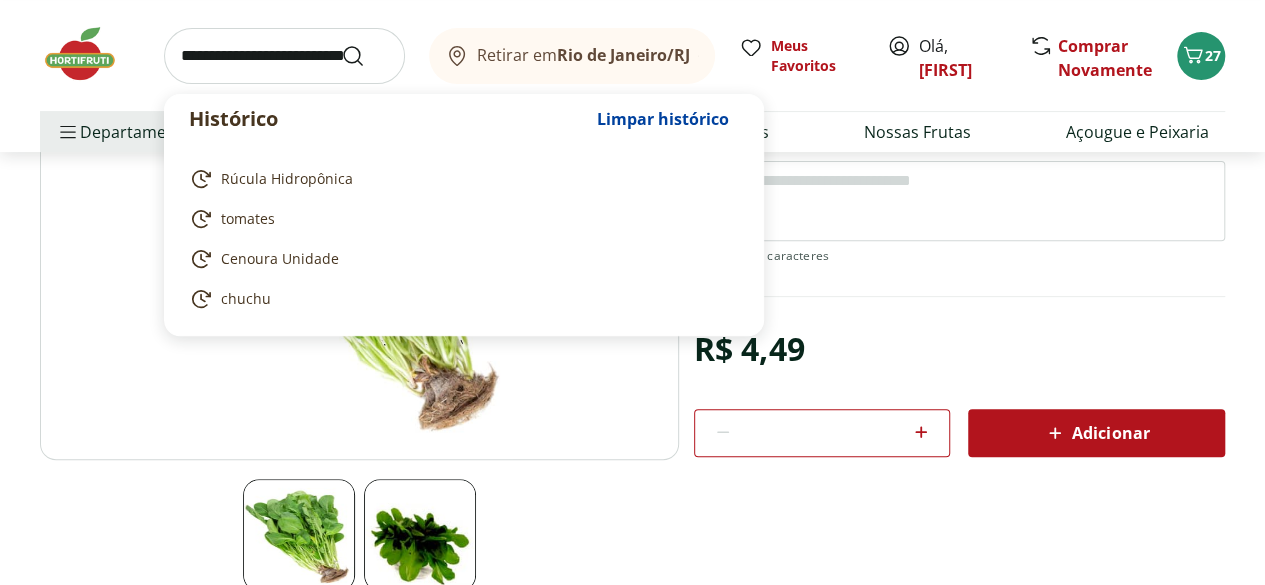click at bounding box center (284, 56) 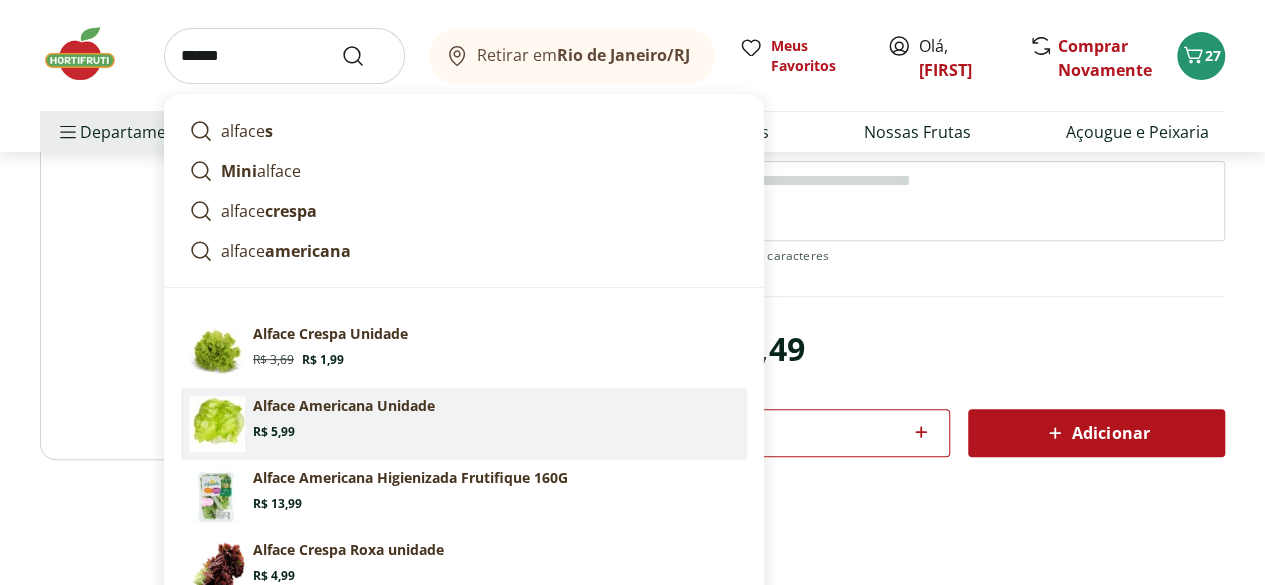 click on "Alface Americana Unidade" at bounding box center [344, 406] 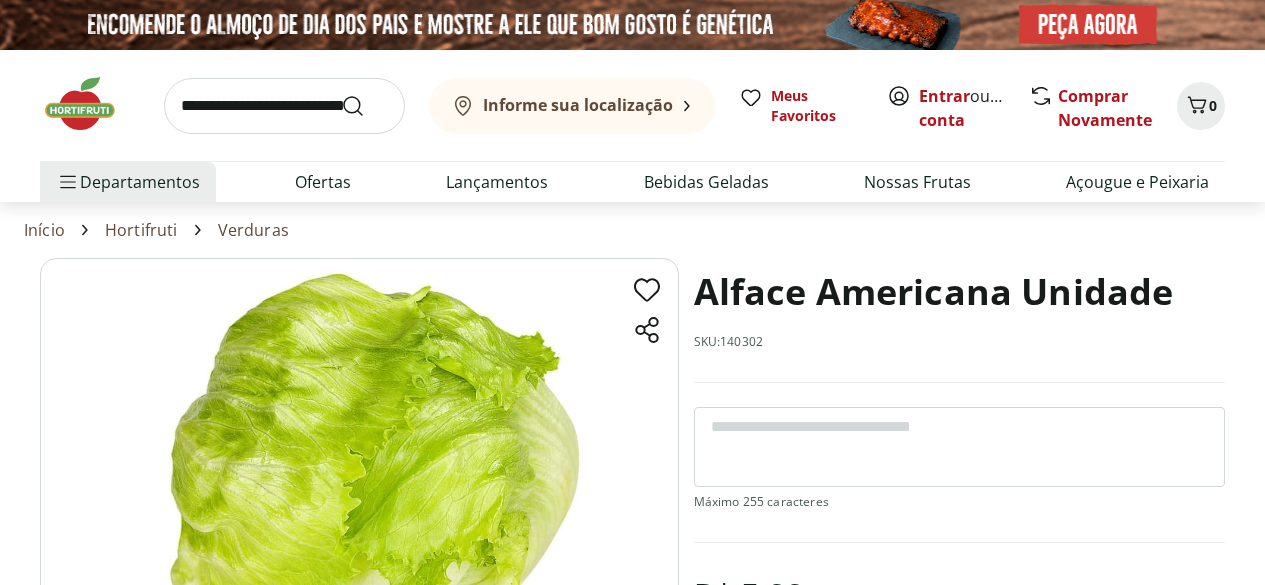 scroll, scrollTop: 0, scrollLeft: 0, axis: both 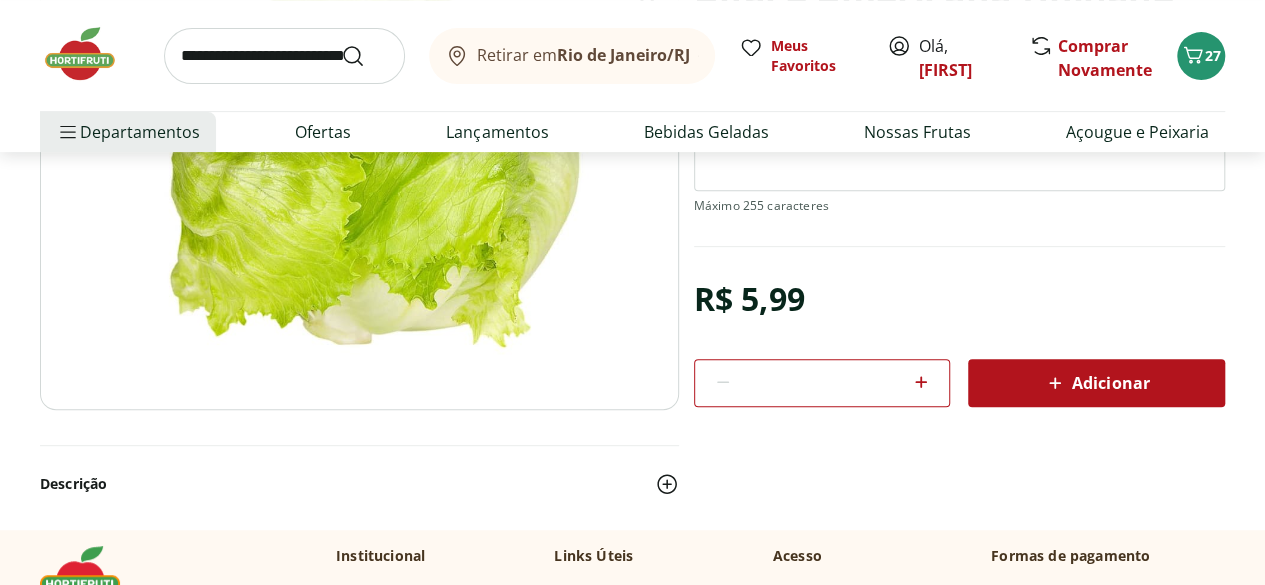 click on "Adicionar" at bounding box center (1096, 383) 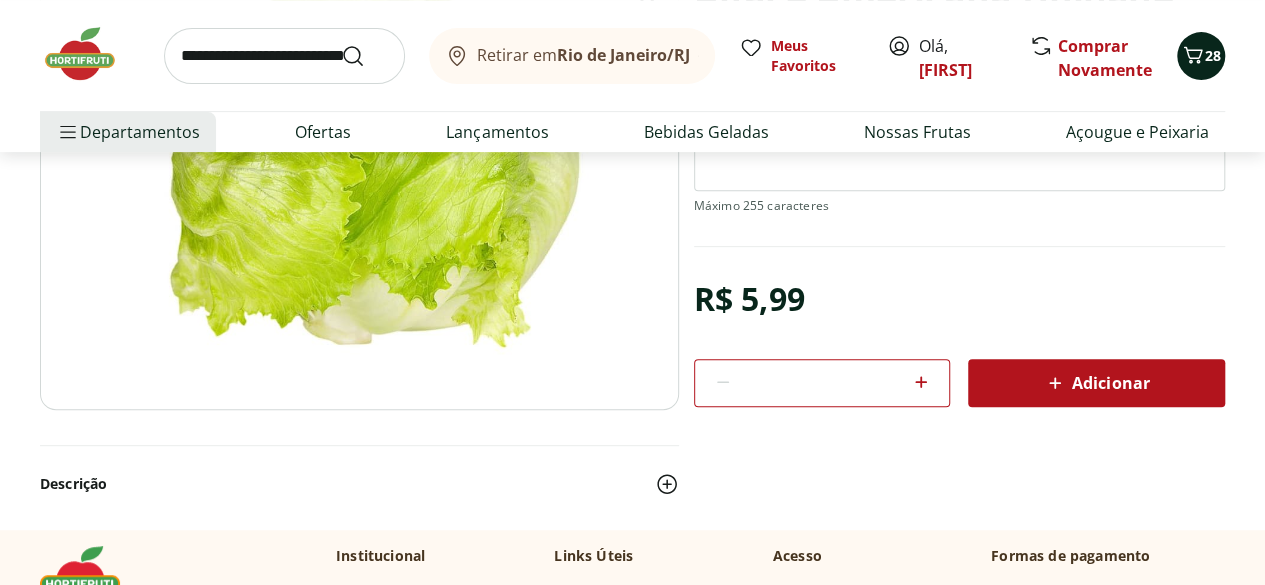 click 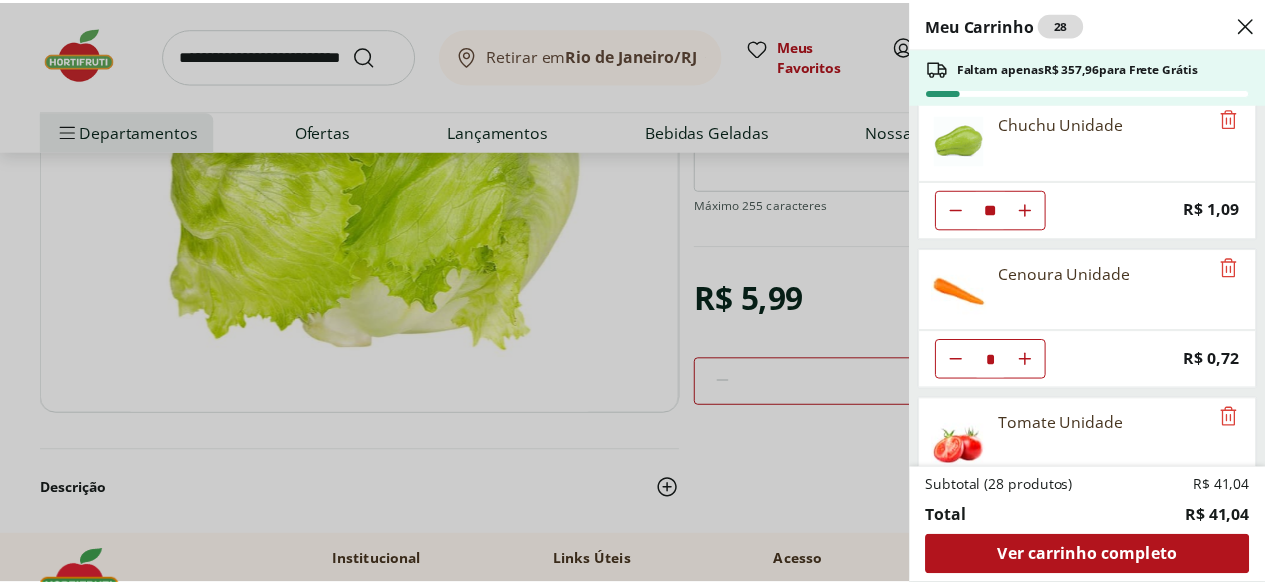 scroll, scrollTop: 0, scrollLeft: 0, axis: both 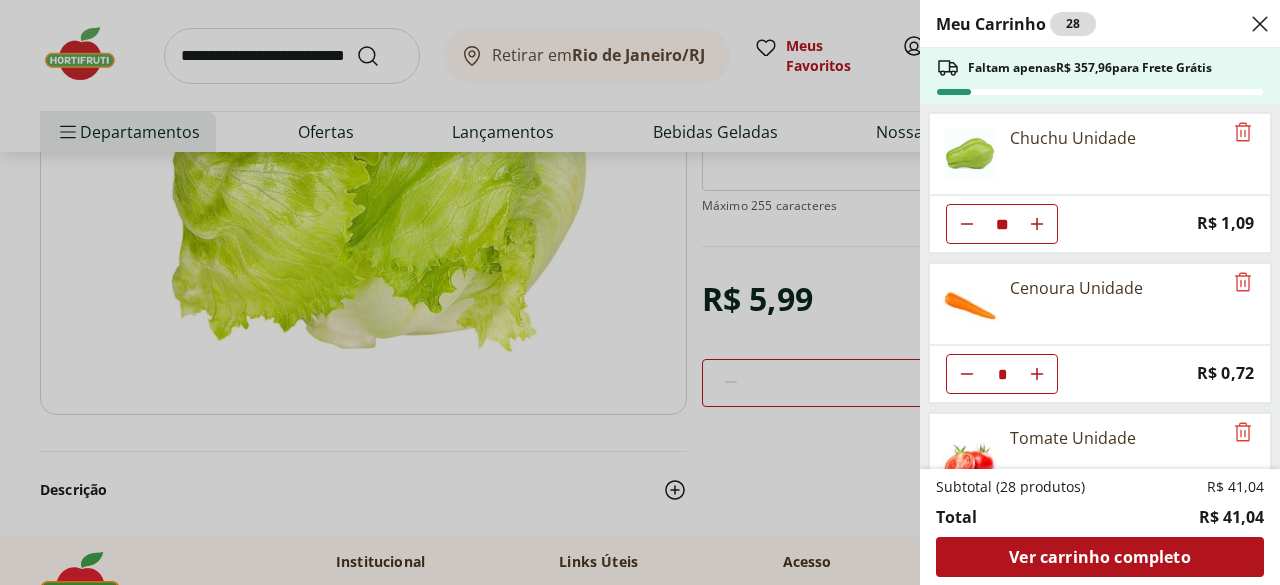 click on "Meu Carrinho 28 Faltam apenas R$ 357,96 para Frete Grátis Chuchu Unidade ** Price: R$ 1,09 Cenoura Unidade * Price: R$ 0,72 Tomate Unidade * Price: R$ 2,20 Rúcula Hidropônica * Price: R$ 4,49 Alface Americana Unidade * Price: R$ 5,99 Subtotal (28 produtos) R$ 41,04 Total R$ 41,04 Ver carrinho completo" at bounding box center (640, 292) 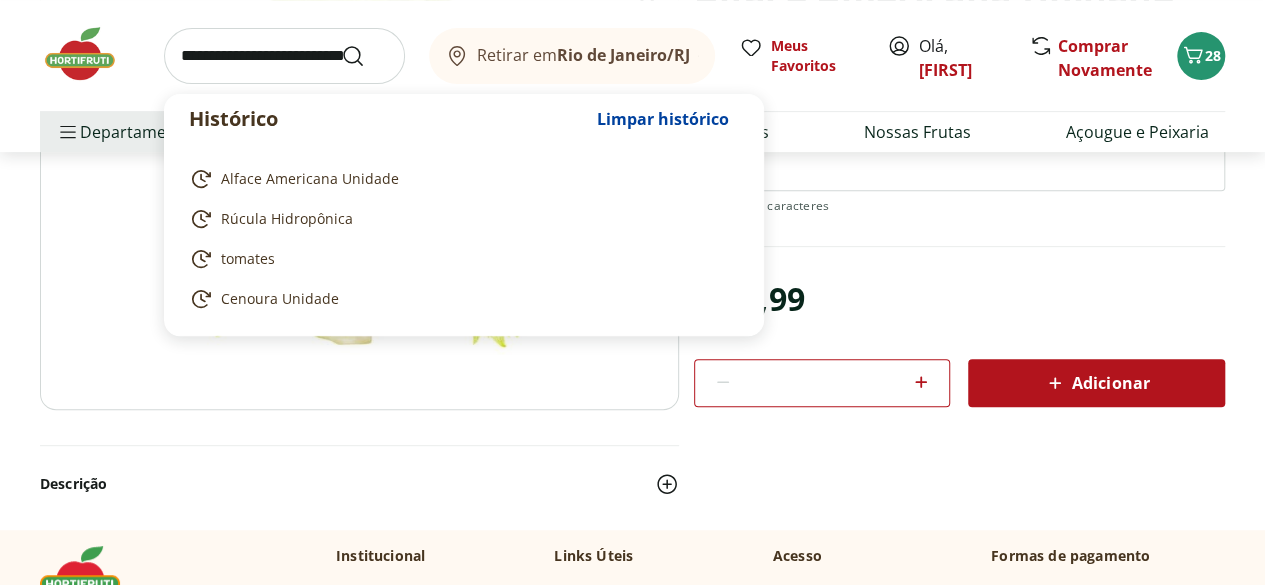 click at bounding box center [284, 56] 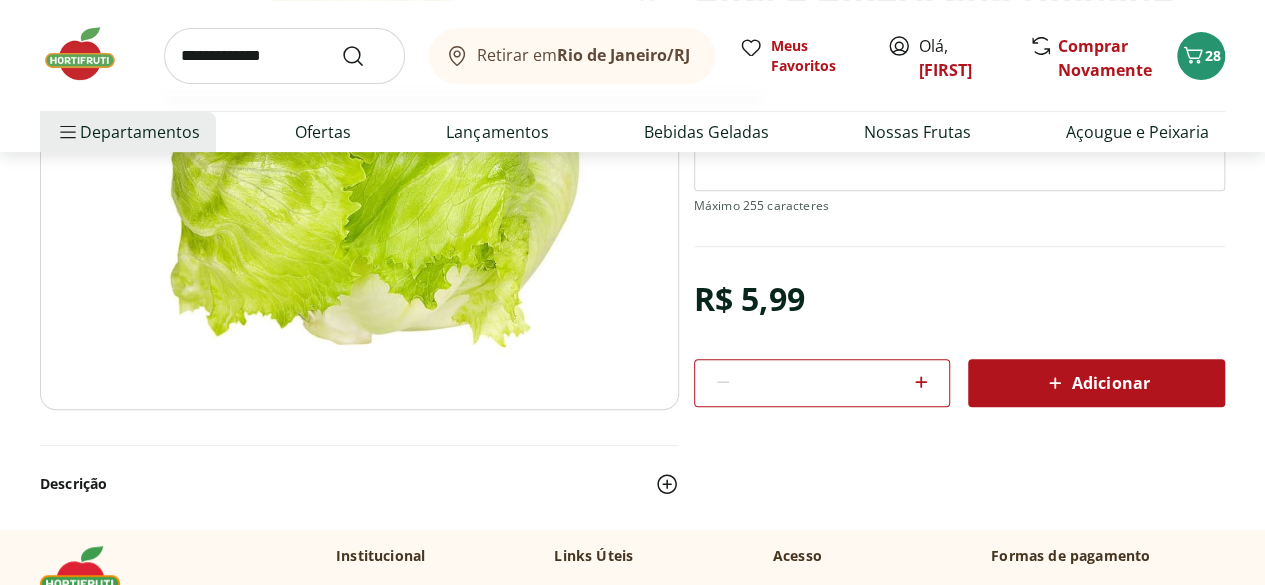 type on "**********" 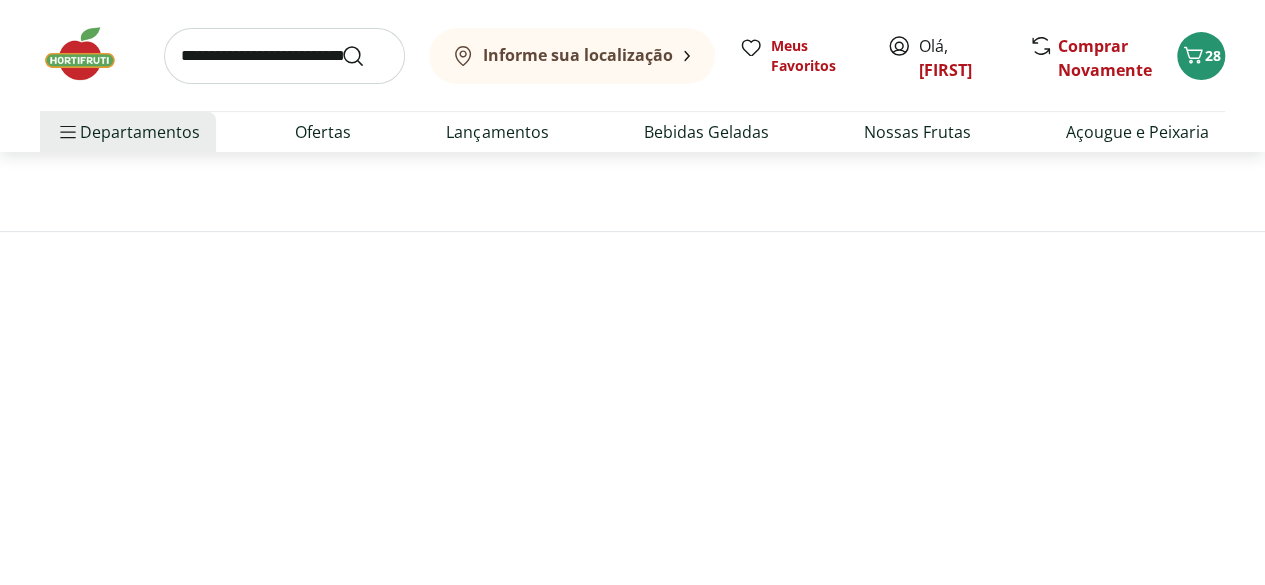 scroll, scrollTop: 0, scrollLeft: 0, axis: both 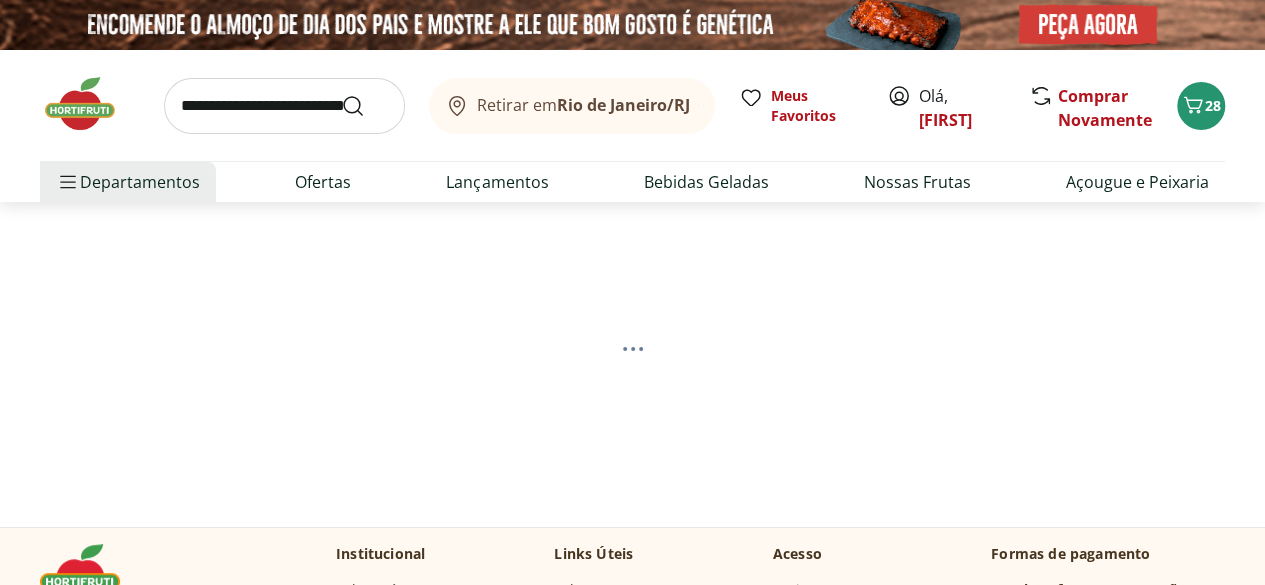 select on "**********" 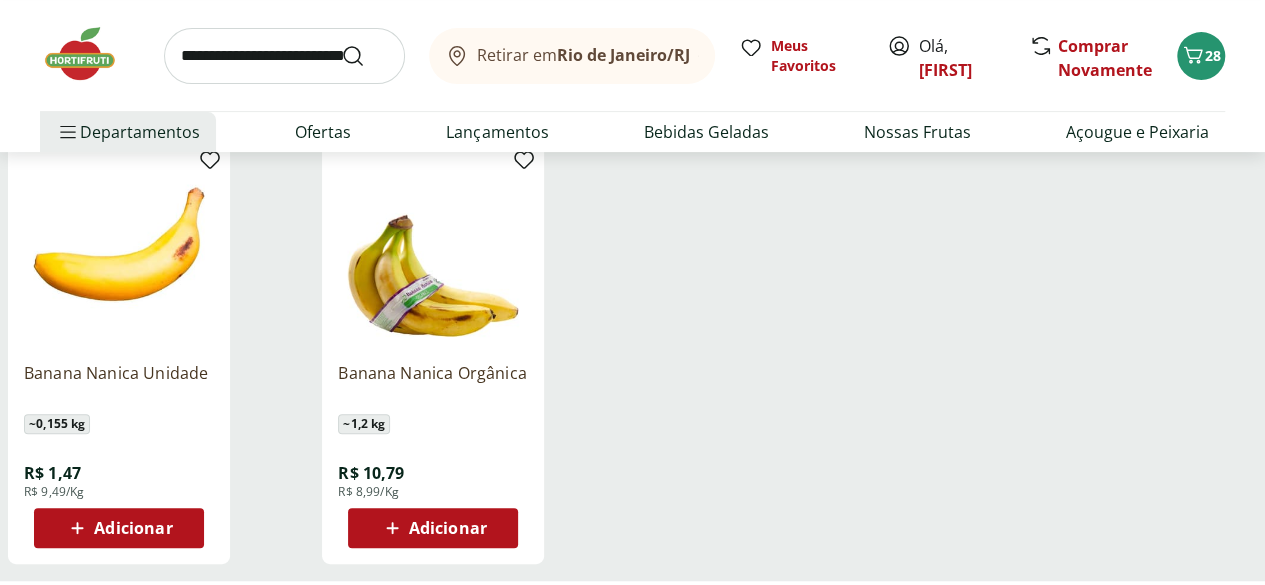 scroll, scrollTop: 304, scrollLeft: 0, axis: vertical 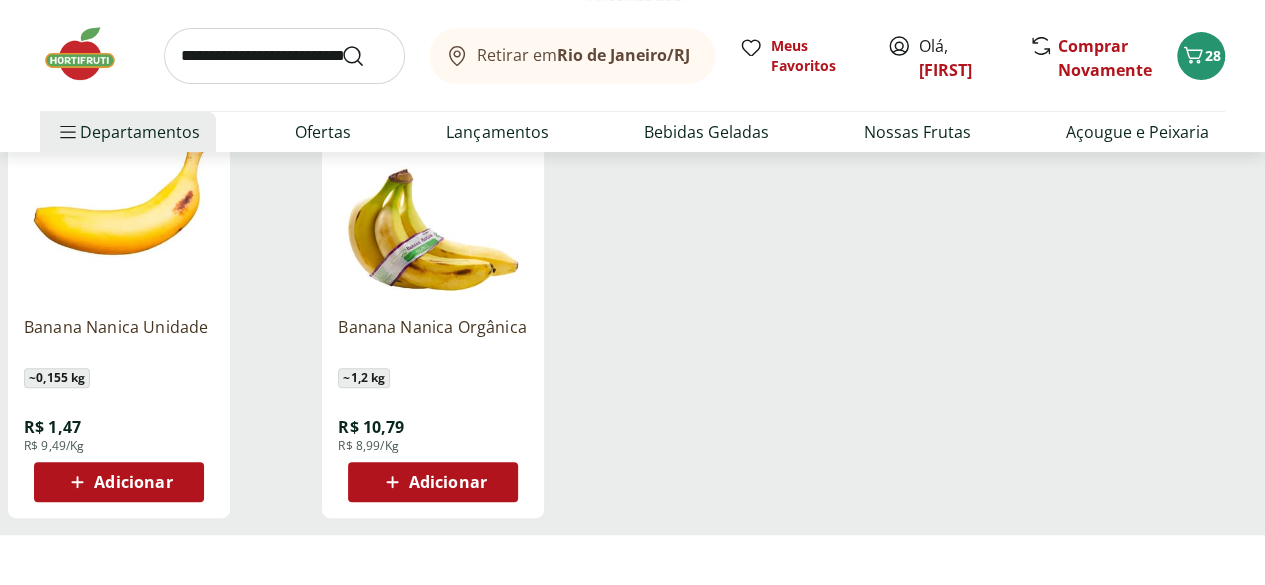 click on "Adicionar" at bounding box center [133, 482] 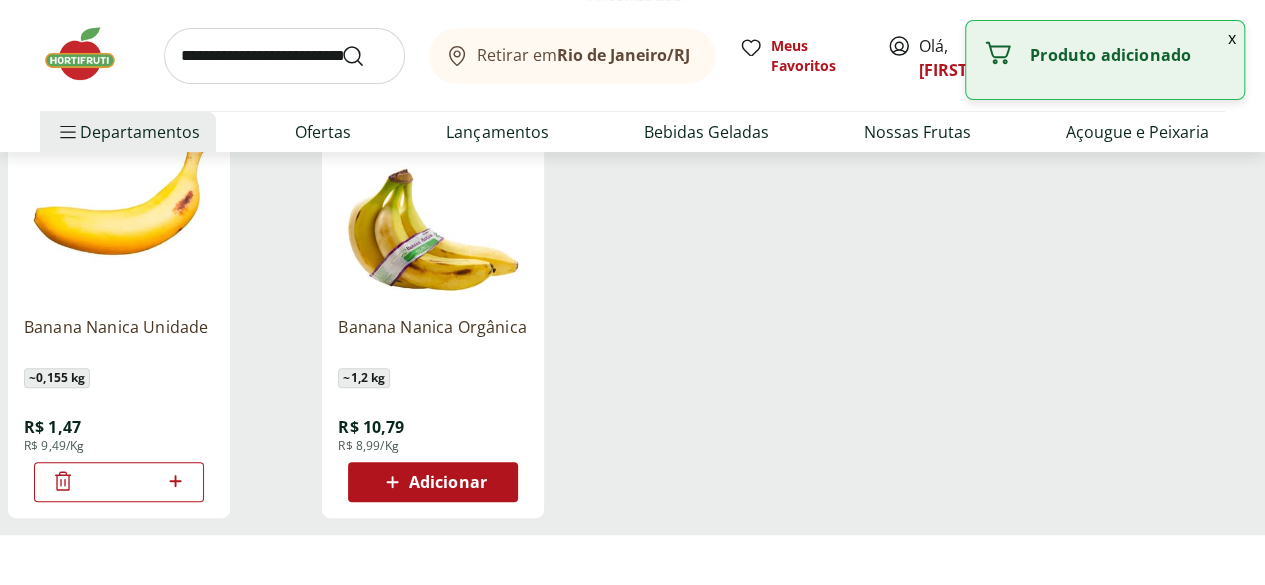 click 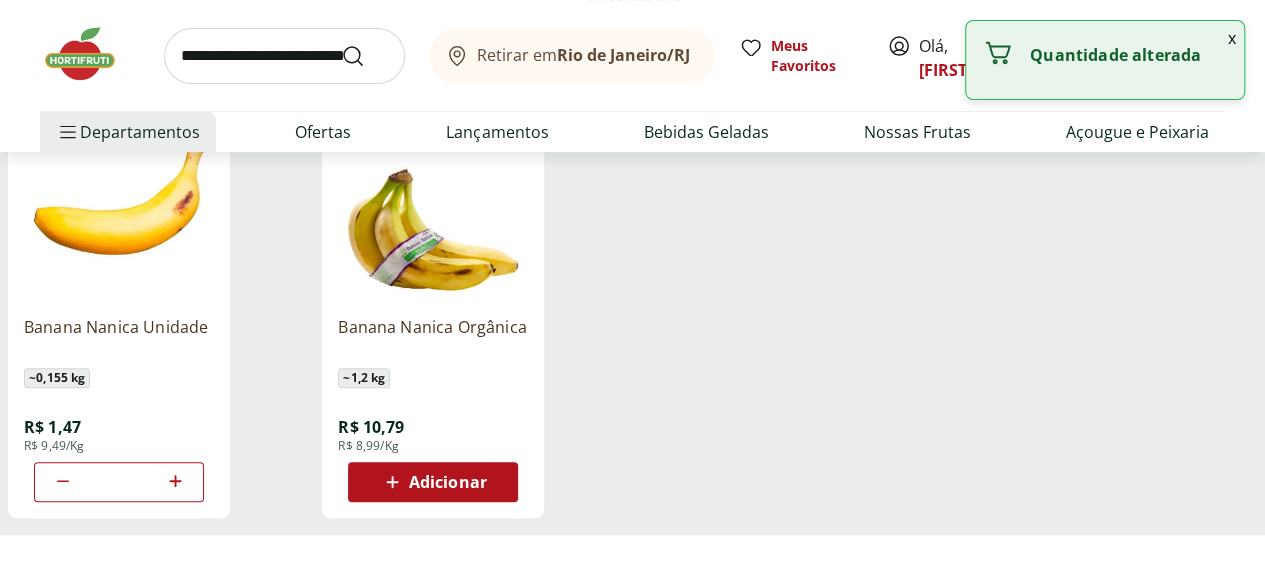 click 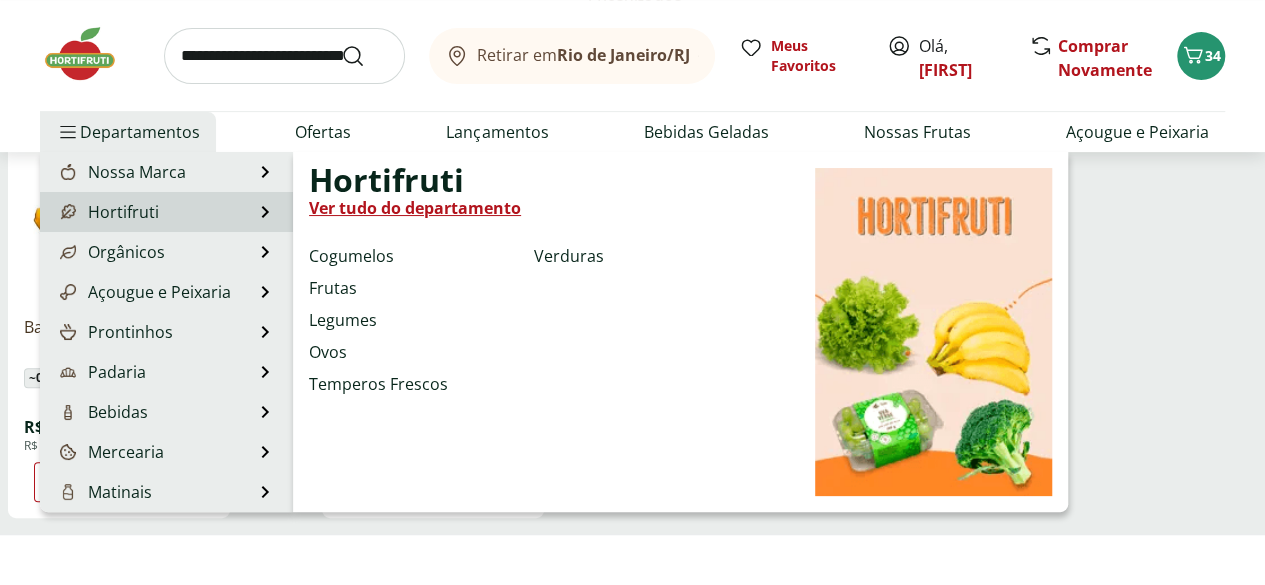 click on "Hortifruti" at bounding box center [107, 212] 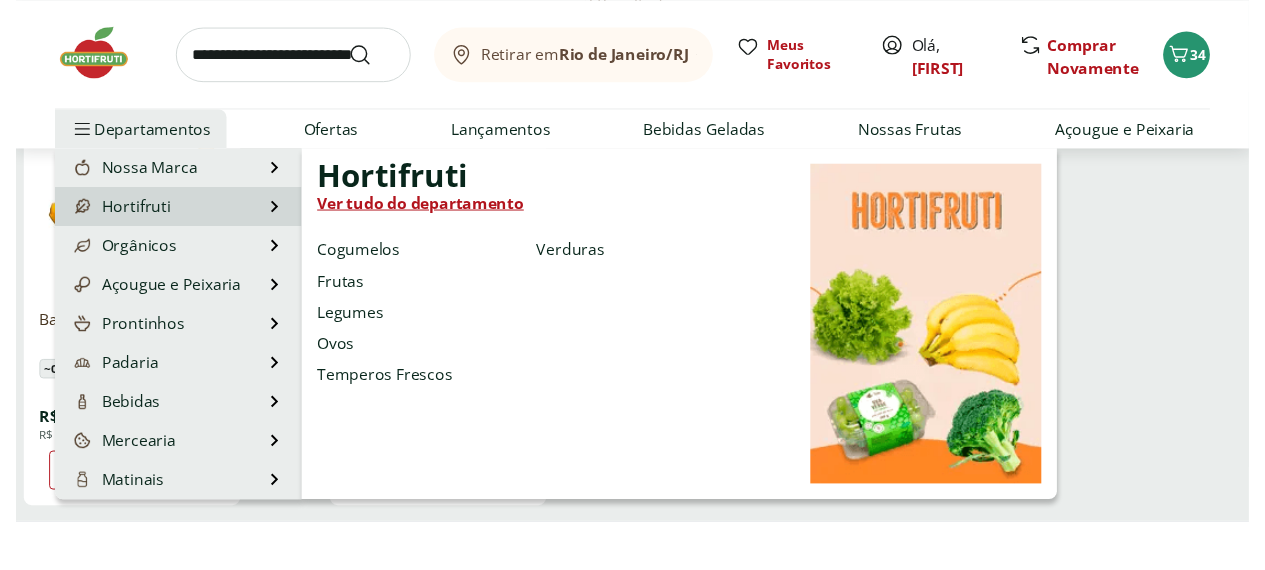 scroll, scrollTop: 0, scrollLeft: 0, axis: both 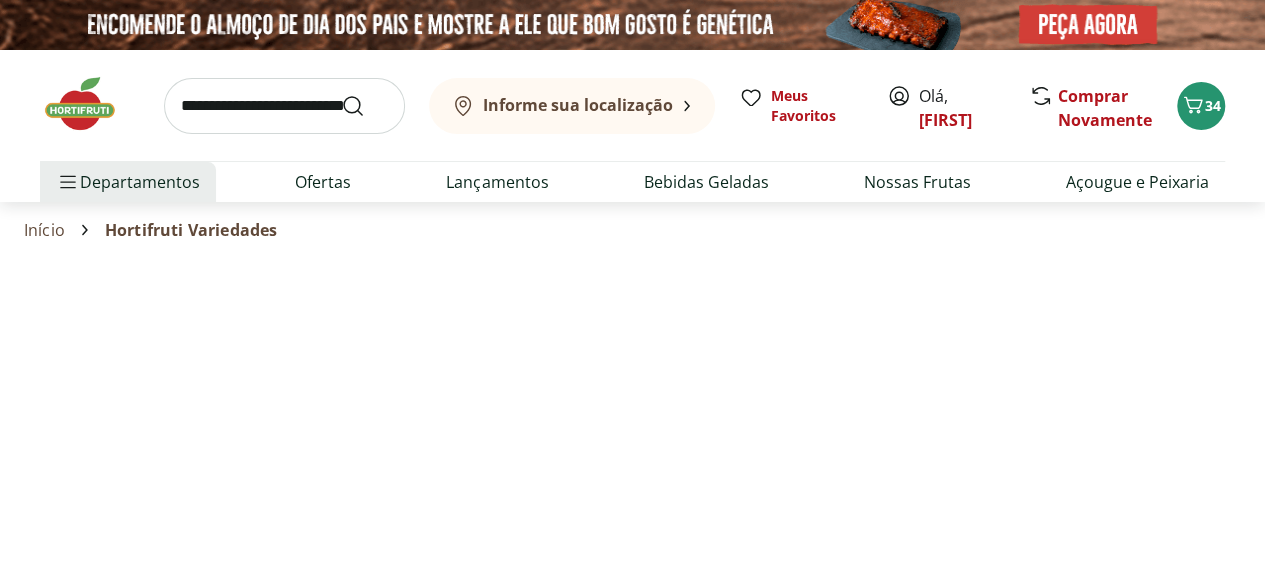 select on "**********" 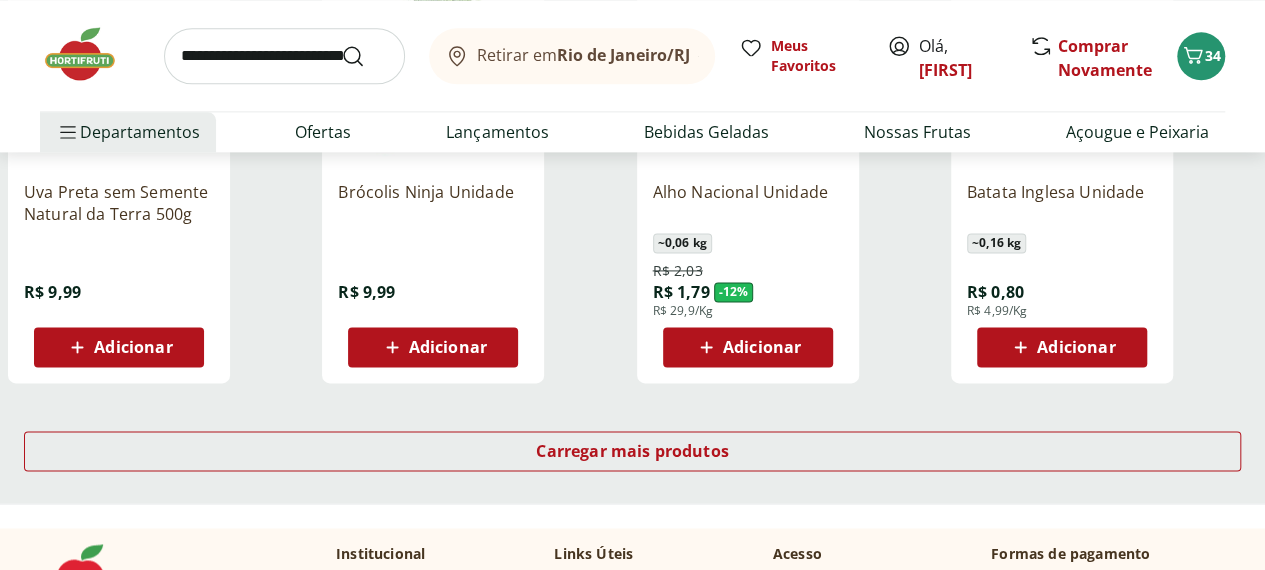 scroll, scrollTop: 1305, scrollLeft: 0, axis: vertical 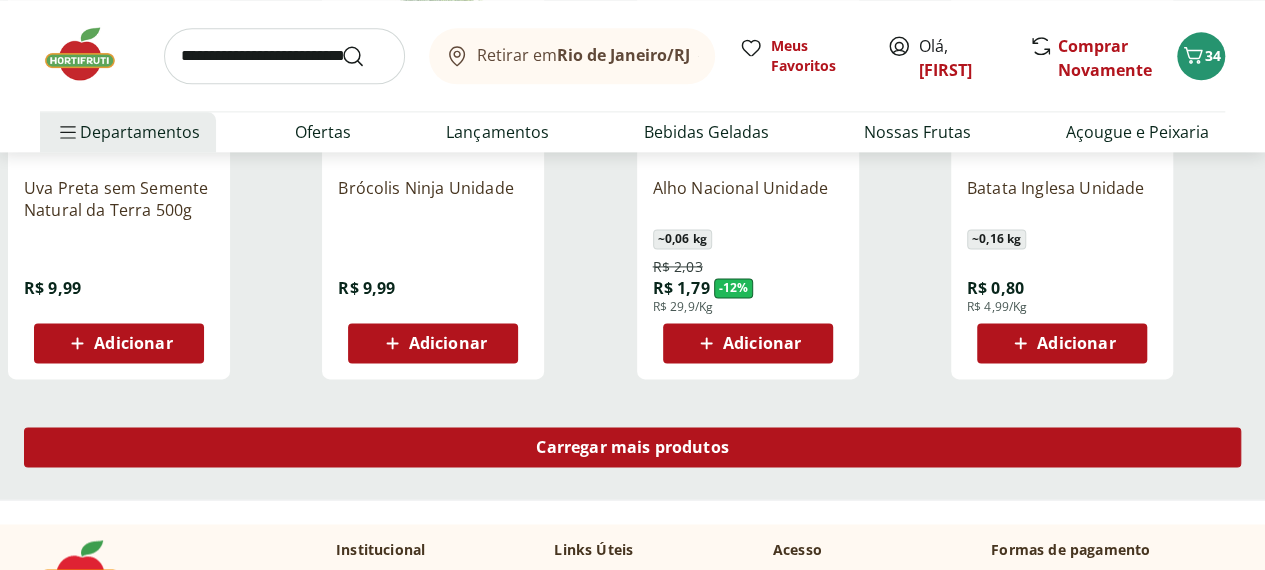 click on "Carregar mais produtos" at bounding box center [632, 447] 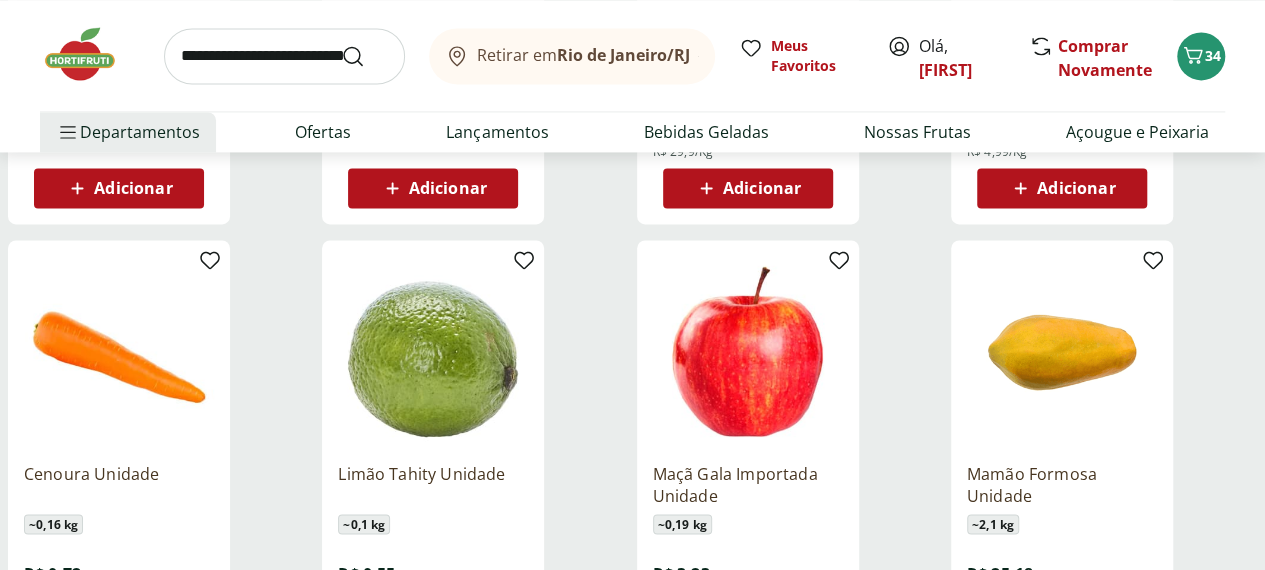 scroll, scrollTop: 1496, scrollLeft: 0, axis: vertical 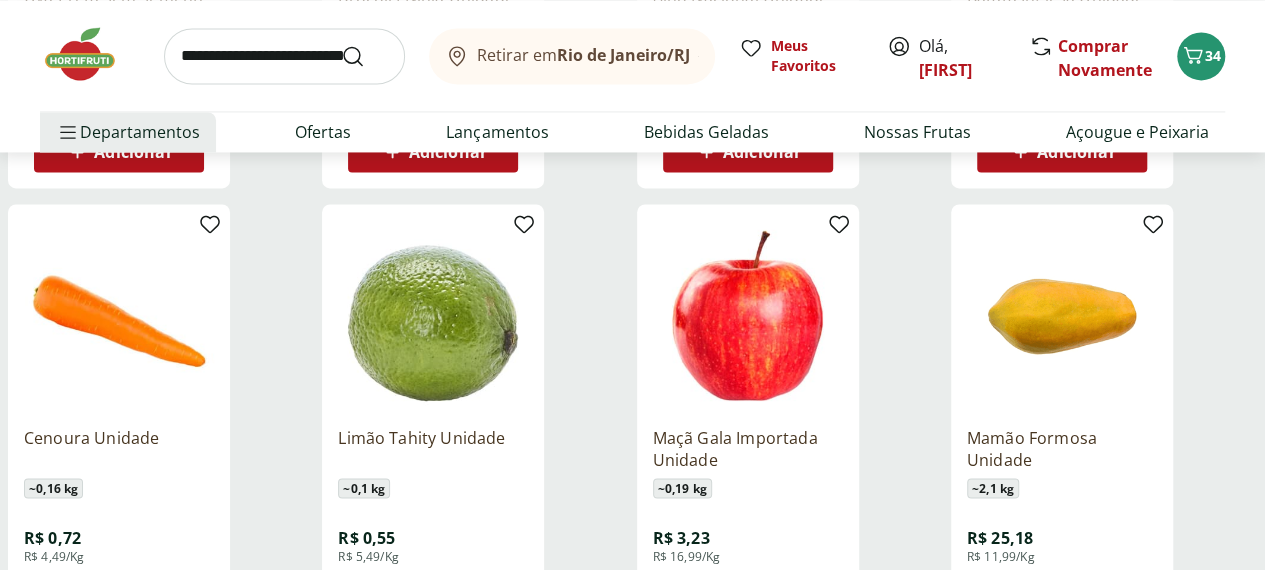 click on "Adicionar" at bounding box center (448, 592) 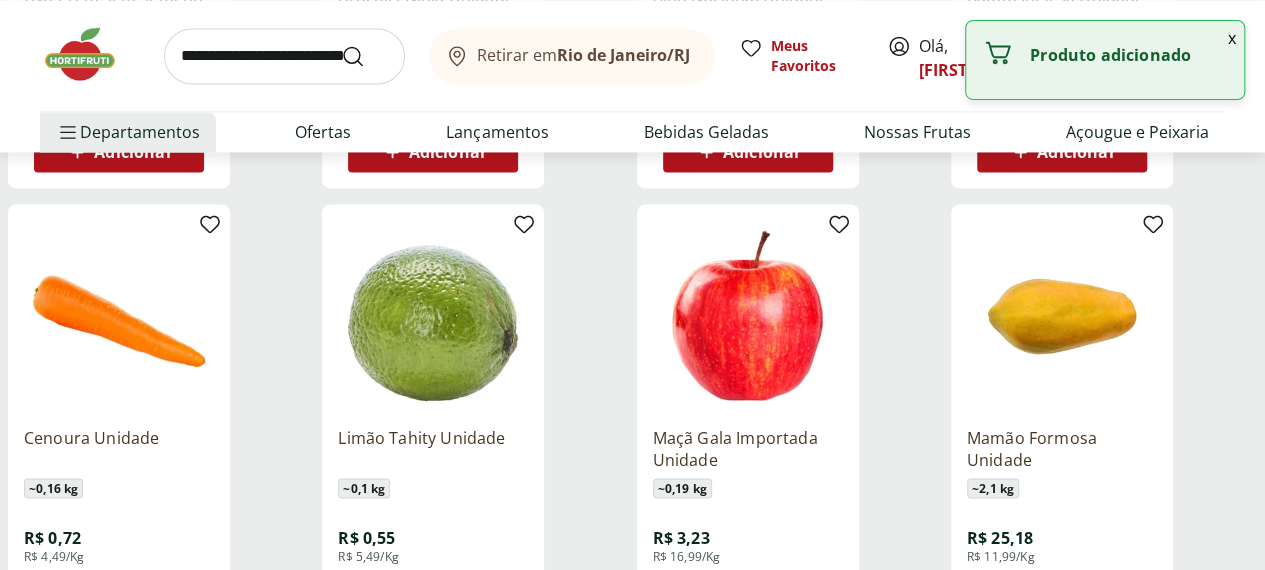 click 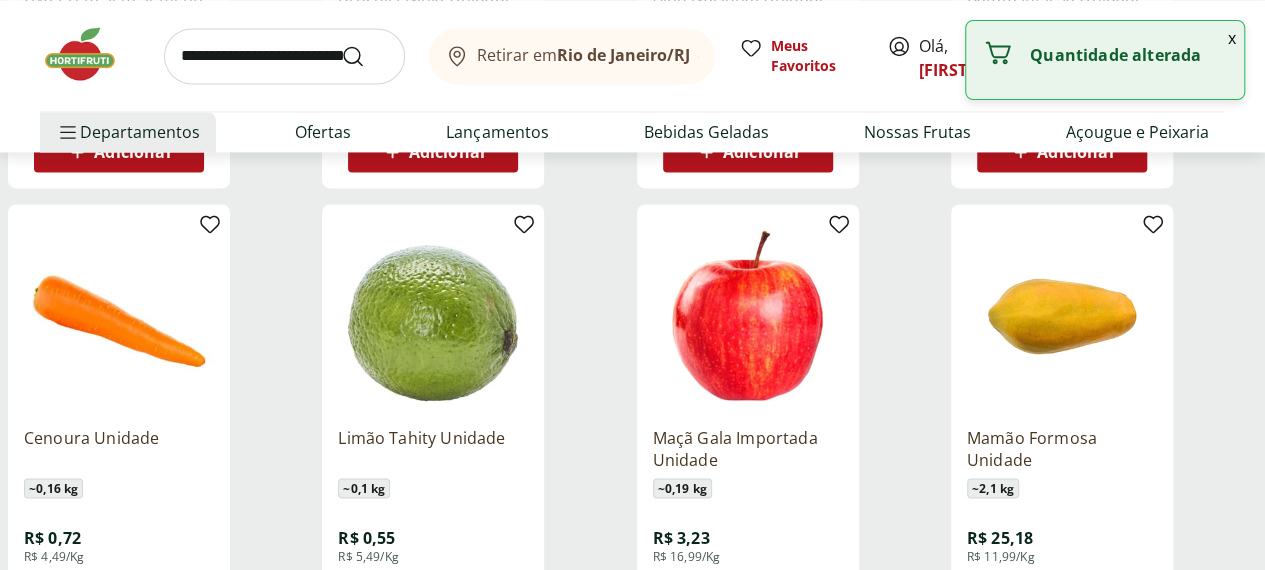 click 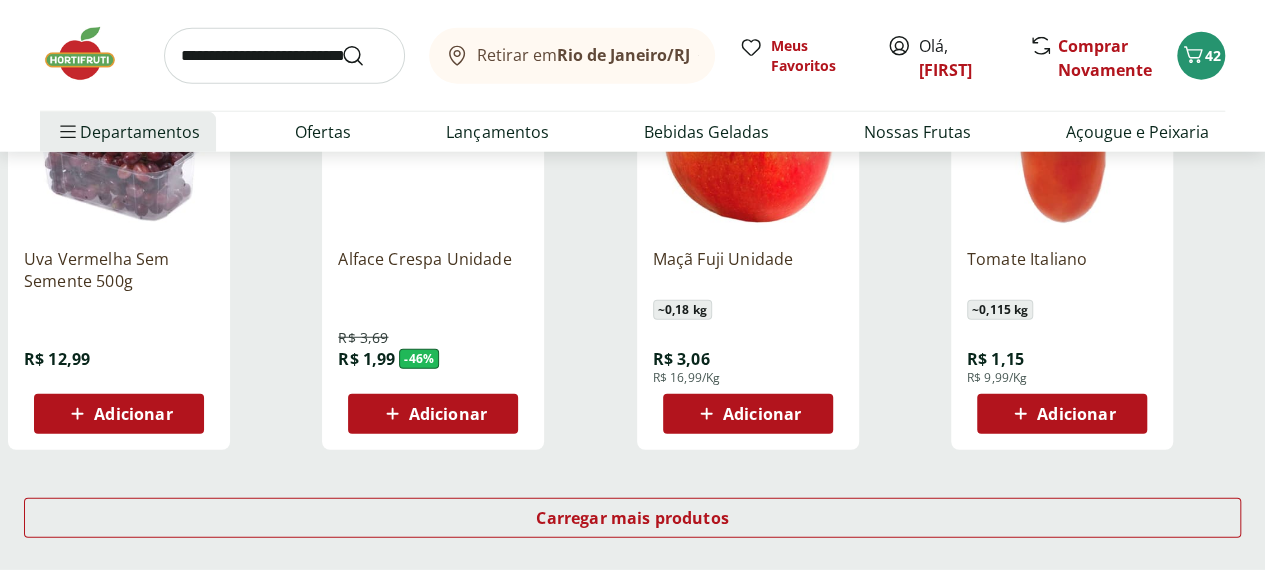 scroll, scrollTop: 2550, scrollLeft: 0, axis: vertical 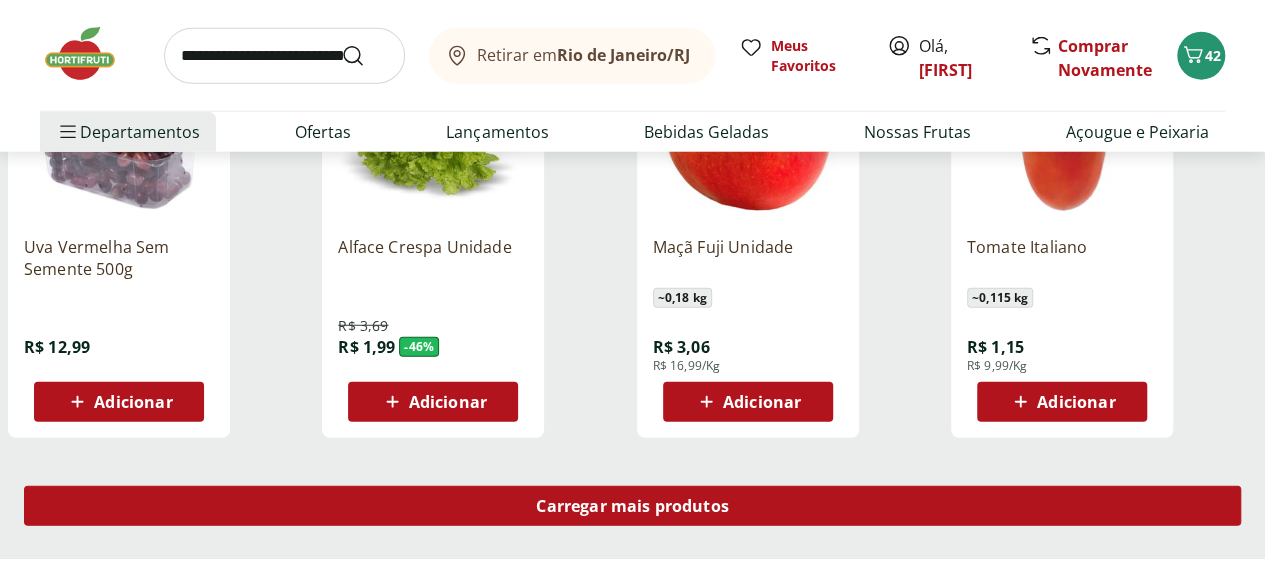 click on "Carregar mais produtos" at bounding box center [632, 506] 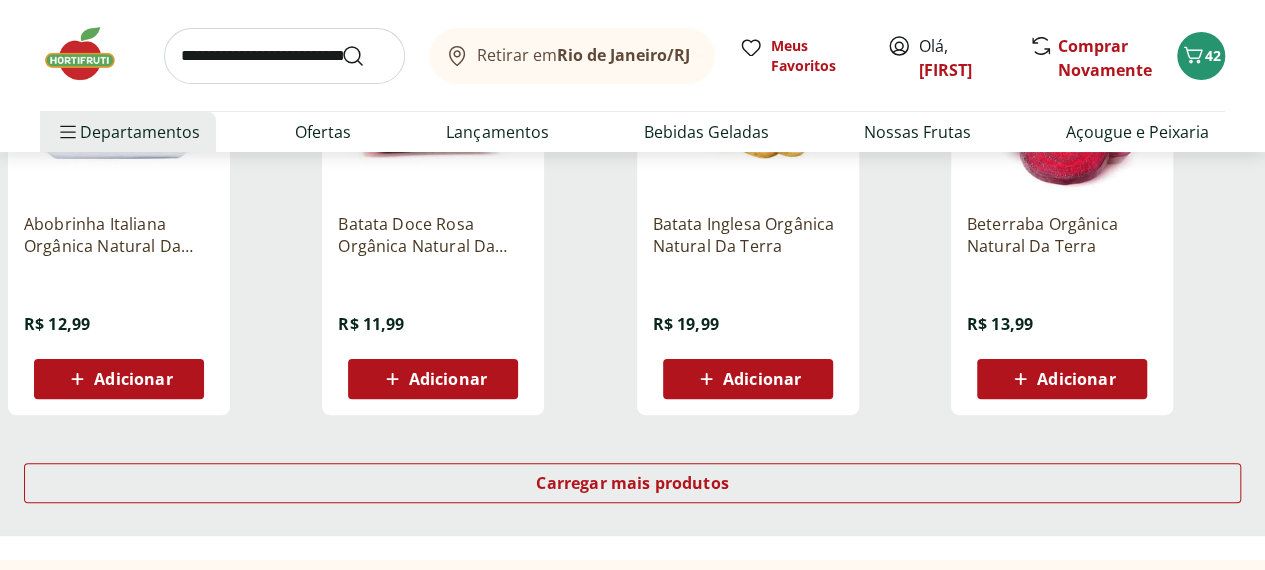 scroll, scrollTop: 3899, scrollLeft: 0, axis: vertical 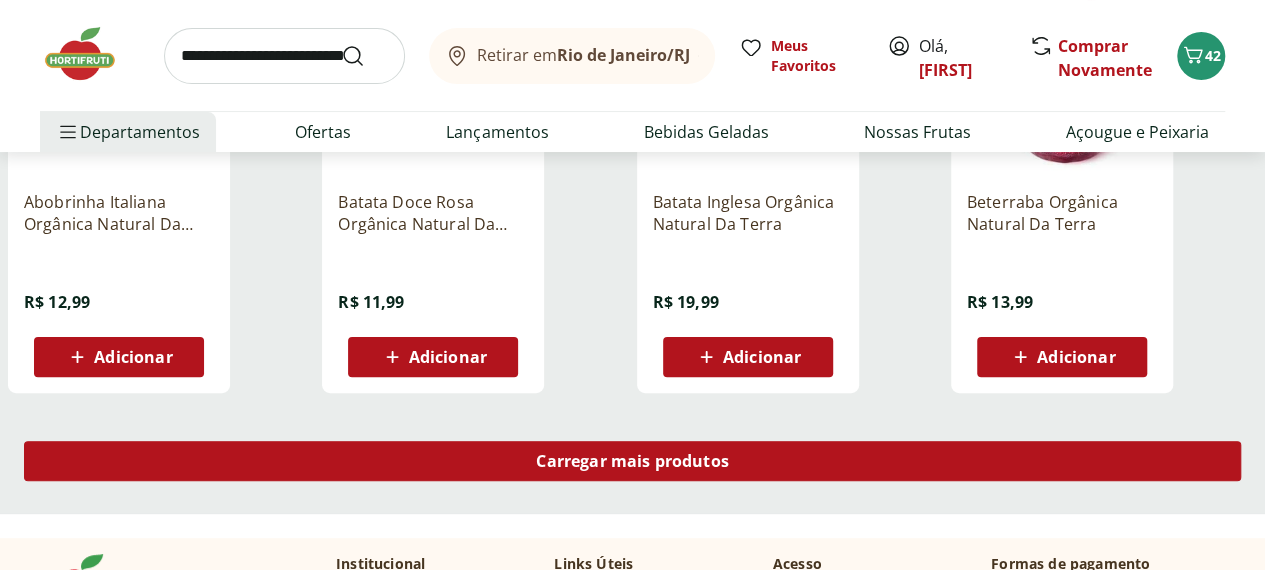 click on "Carregar mais produtos" at bounding box center (632, 461) 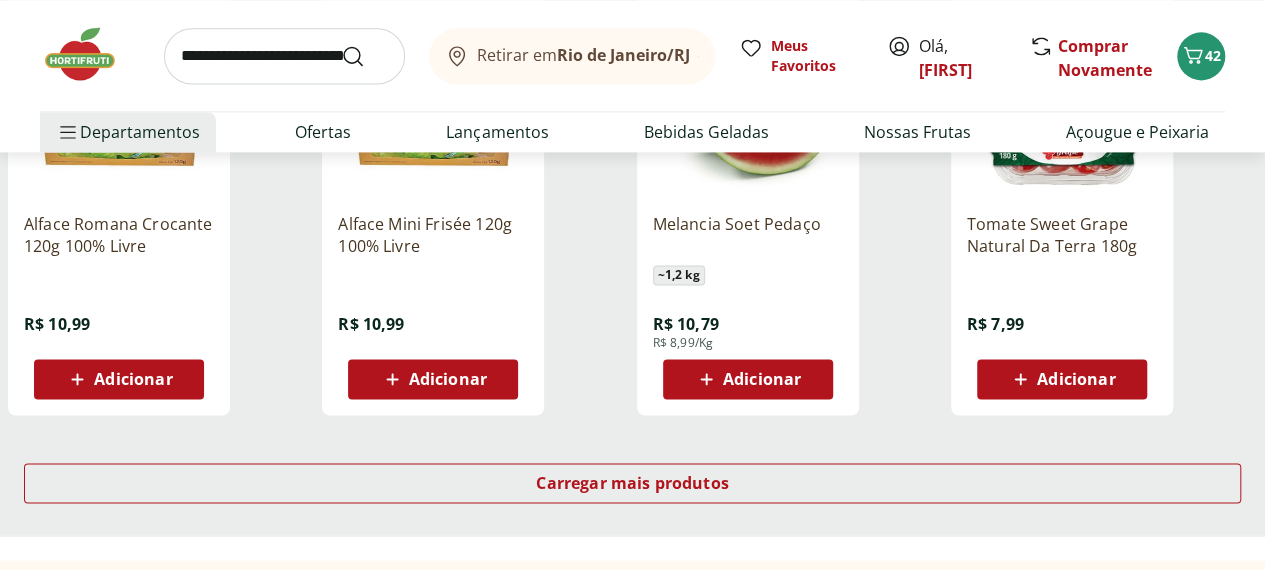 scroll, scrollTop: 5226, scrollLeft: 0, axis: vertical 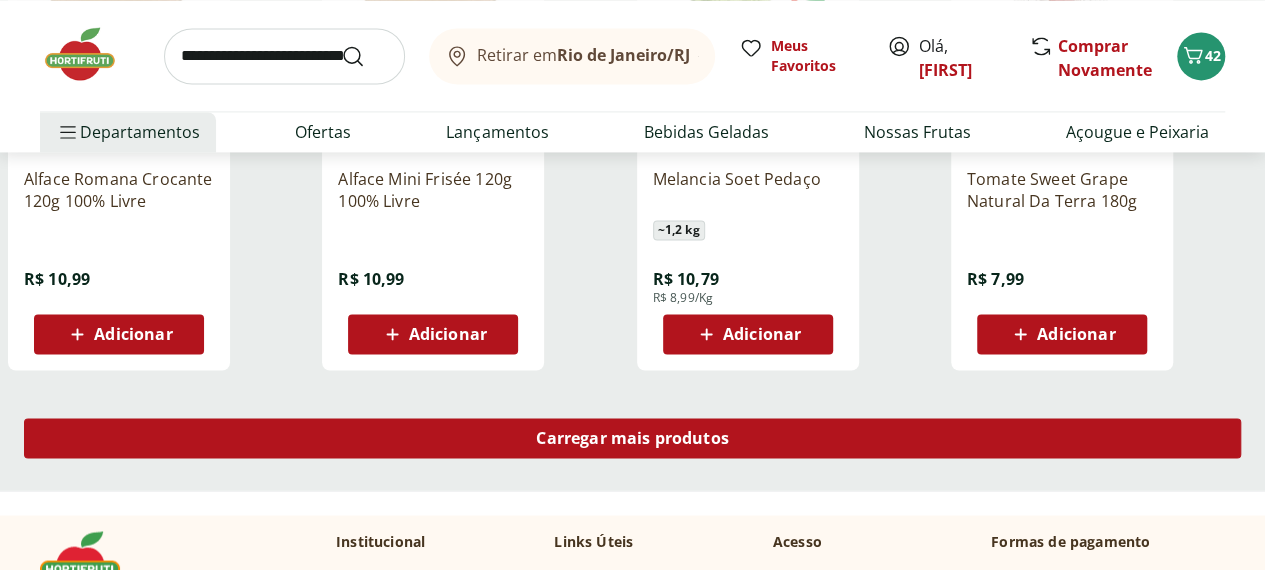 click on "Carregar mais produtos" at bounding box center (632, 438) 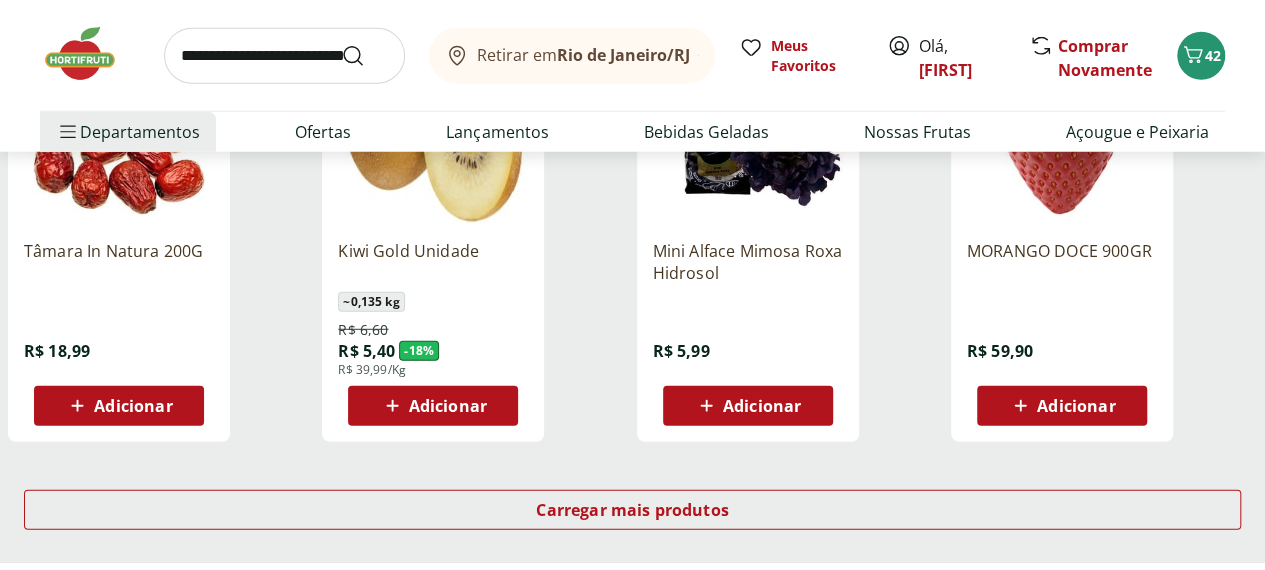 scroll, scrollTop: 6501, scrollLeft: 0, axis: vertical 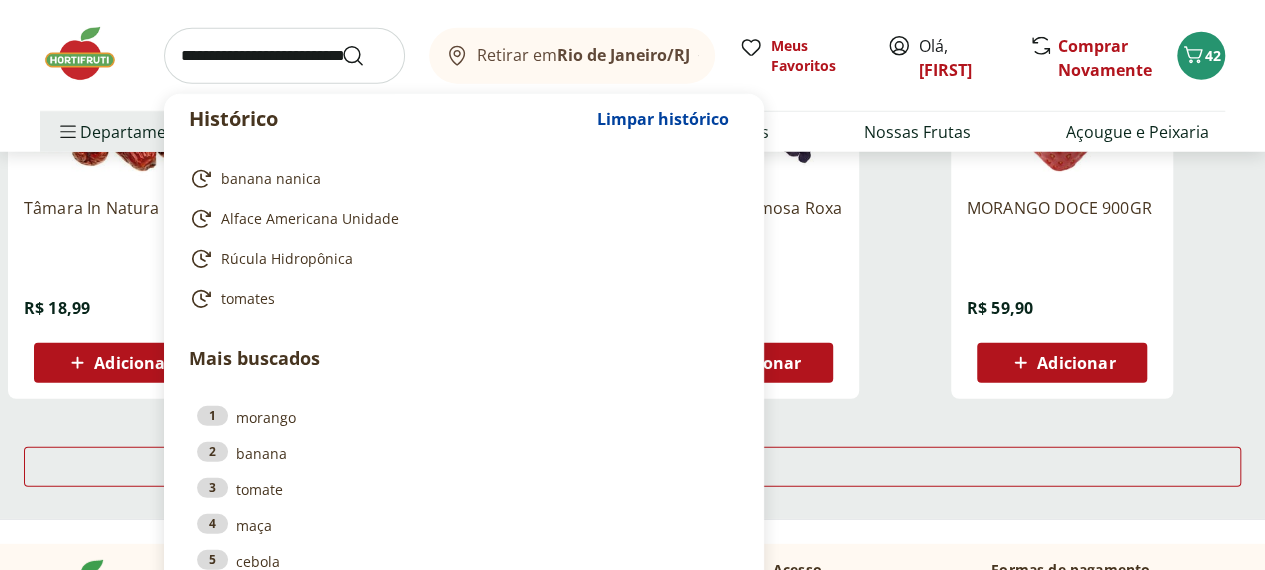 click at bounding box center (284, 56) 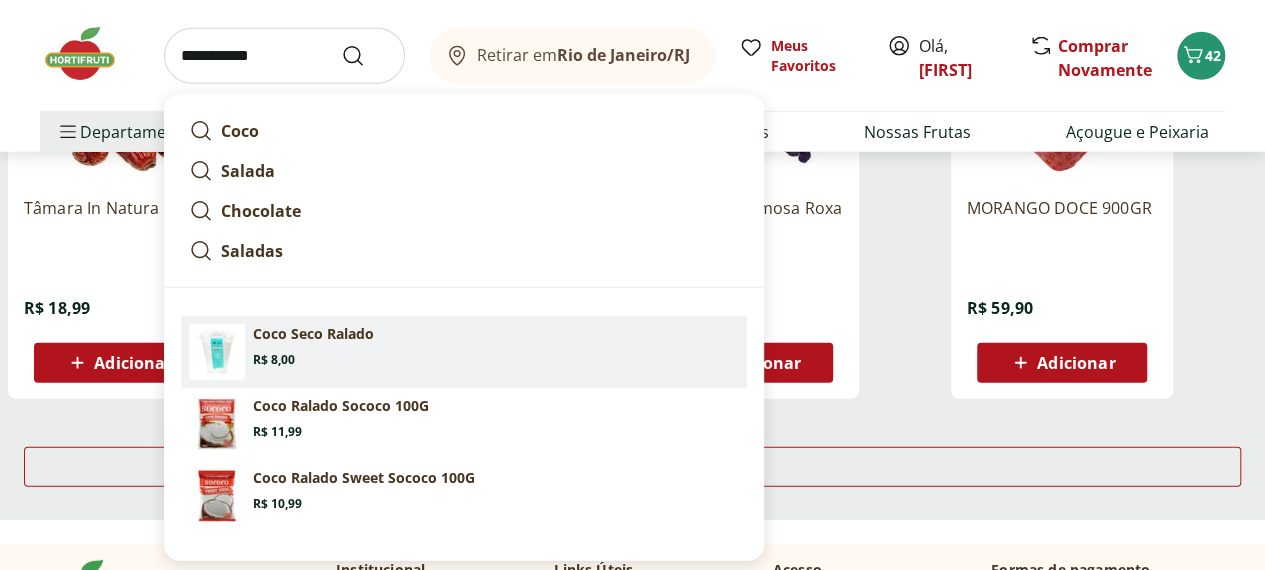 click on "Coco Seco Ralado Price: R$ 8,00" at bounding box center [496, 346] 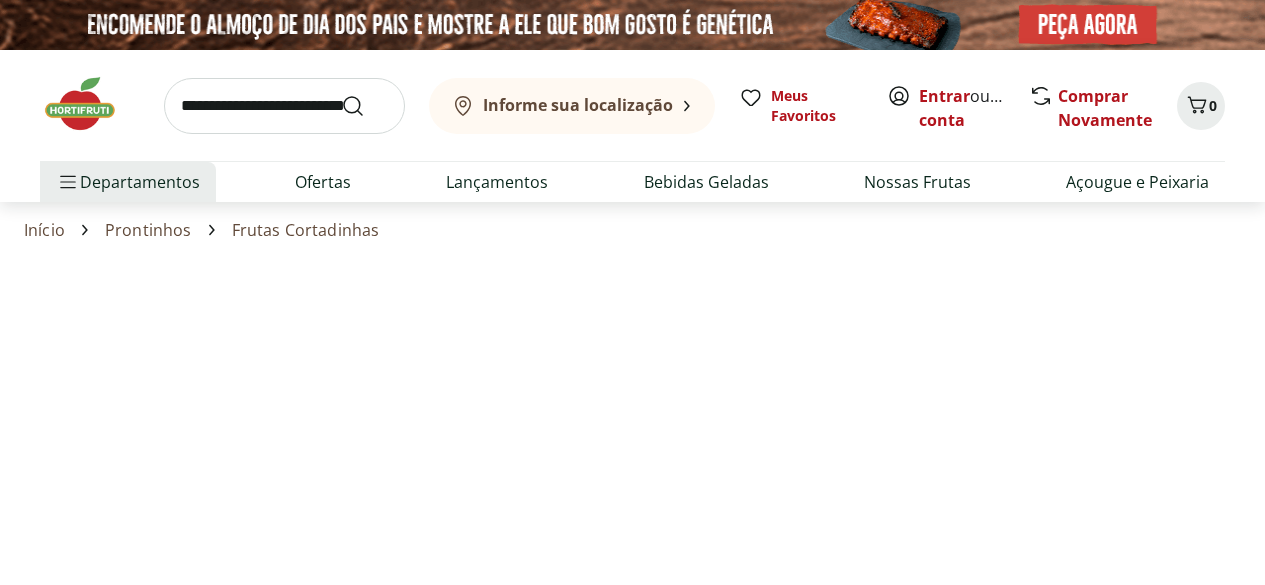 scroll, scrollTop: 0, scrollLeft: 0, axis: both 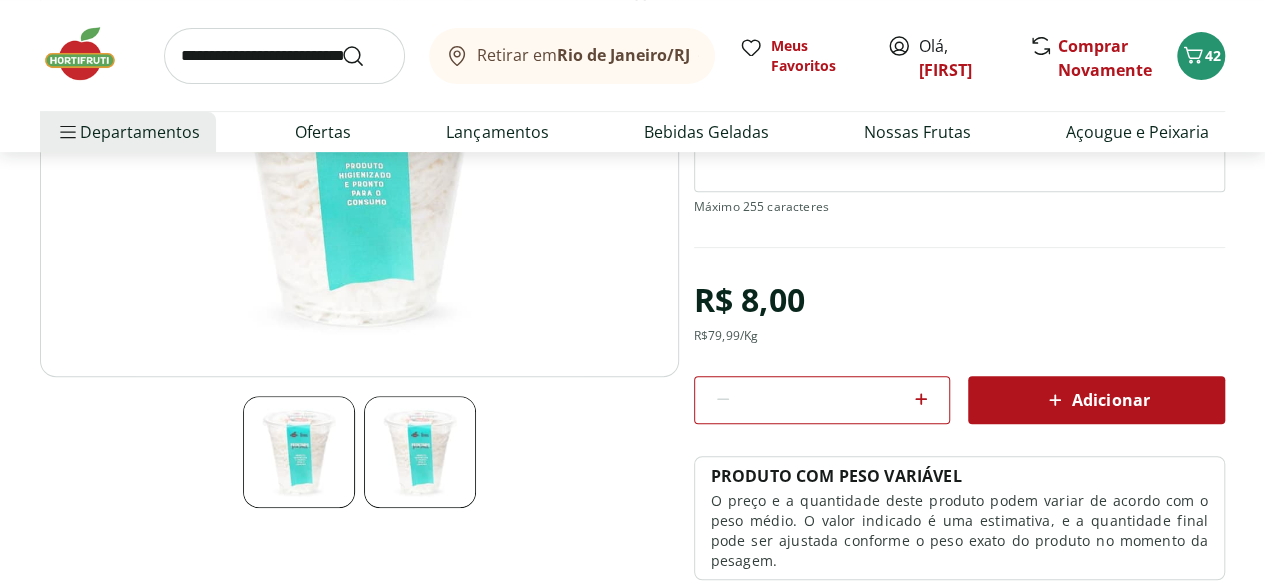 click on "Adicionar" at bounding box center (1096, 400) 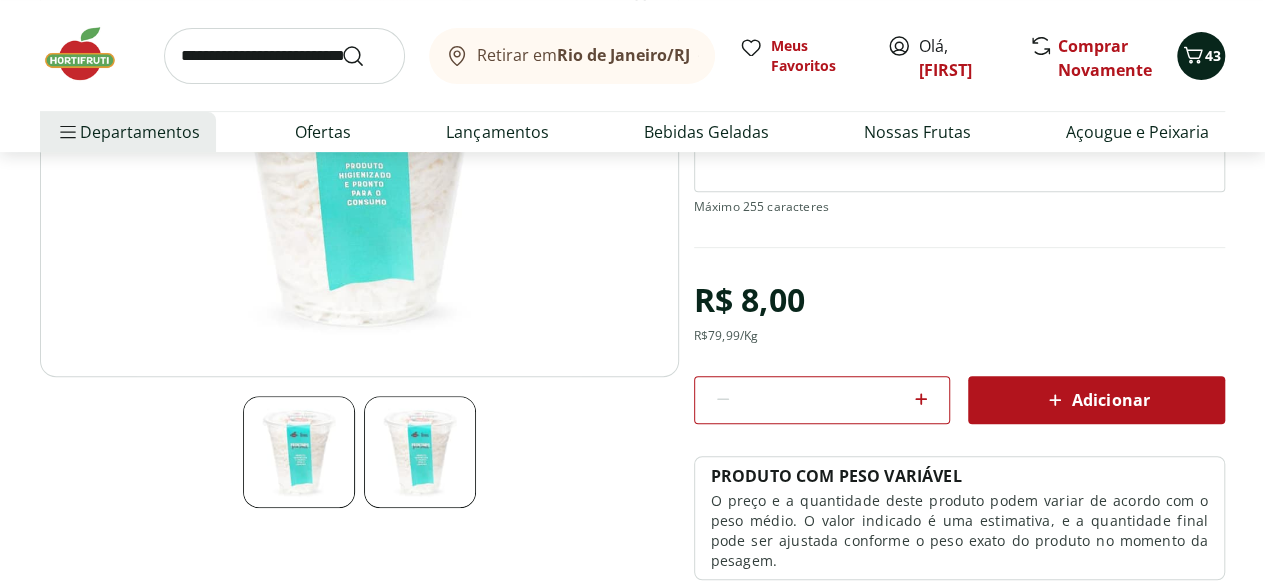 click on "43" at bounding box center [1213, 55] 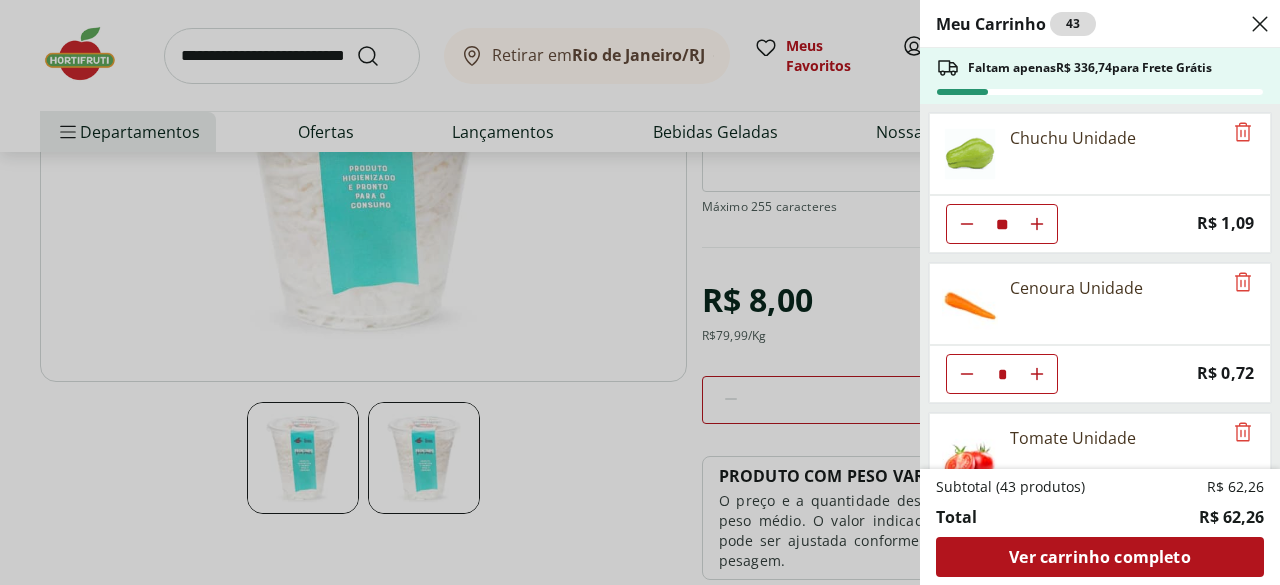 click 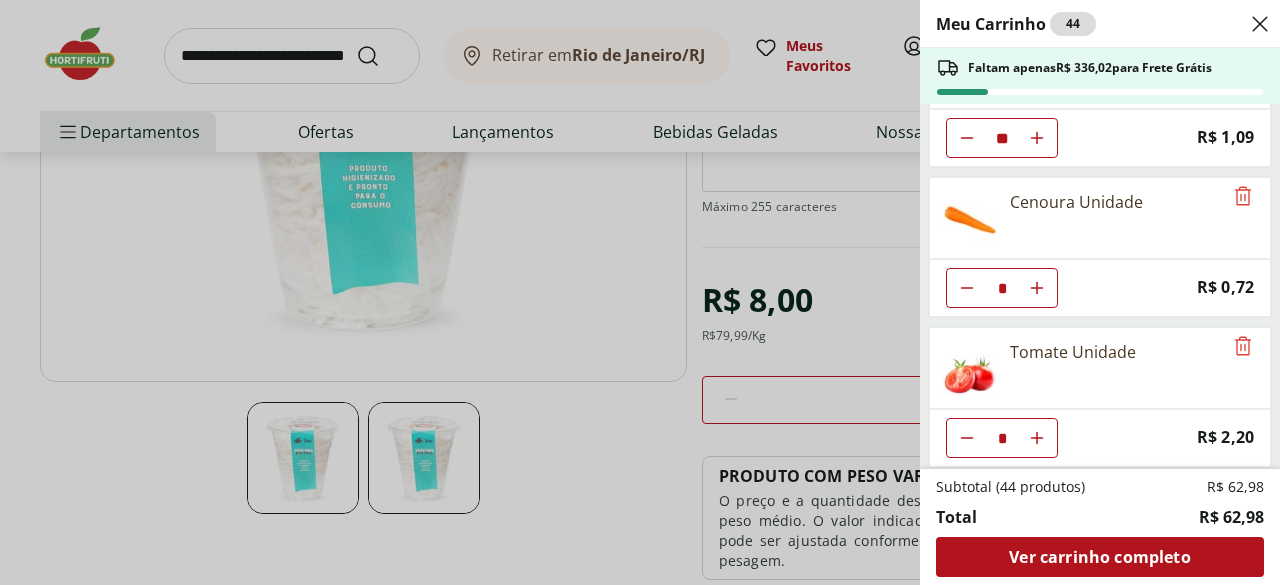 scroll, scrollTop: 98, scrollLeft: 0, axis: vertical 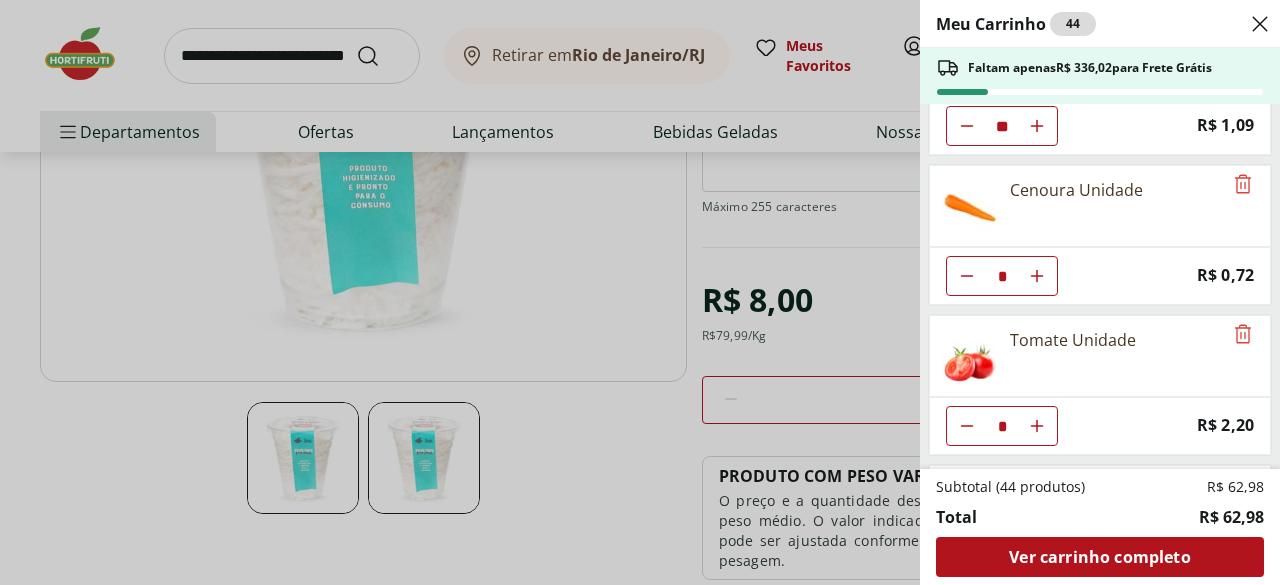 click 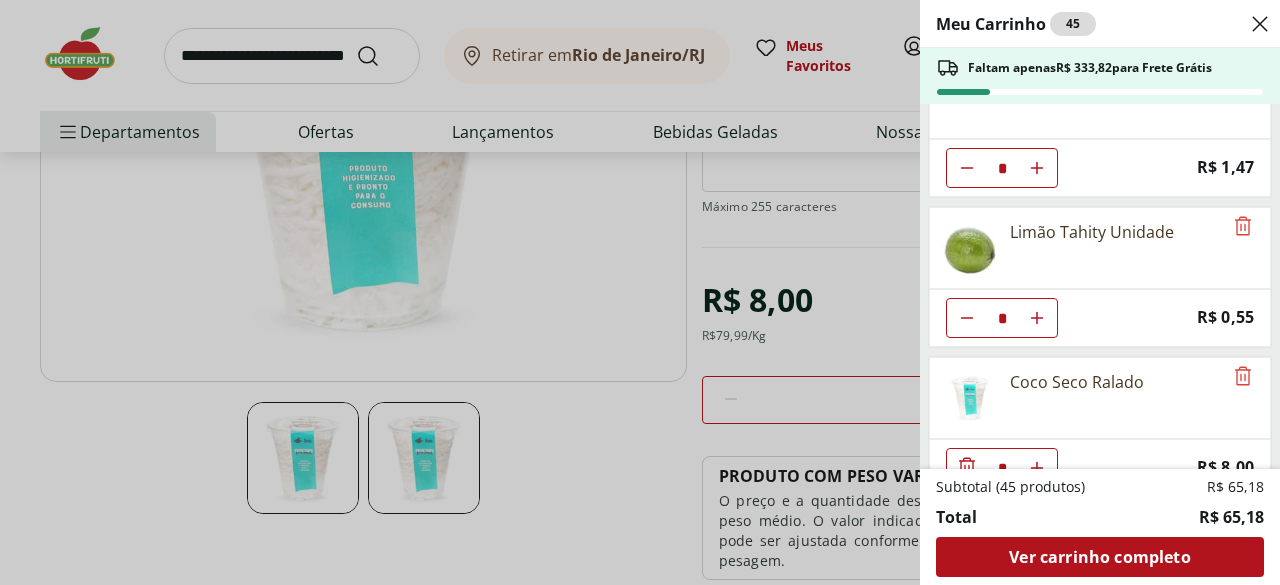 scroll, scrollTop: 826, scrollLeft: 0, axis: vertical 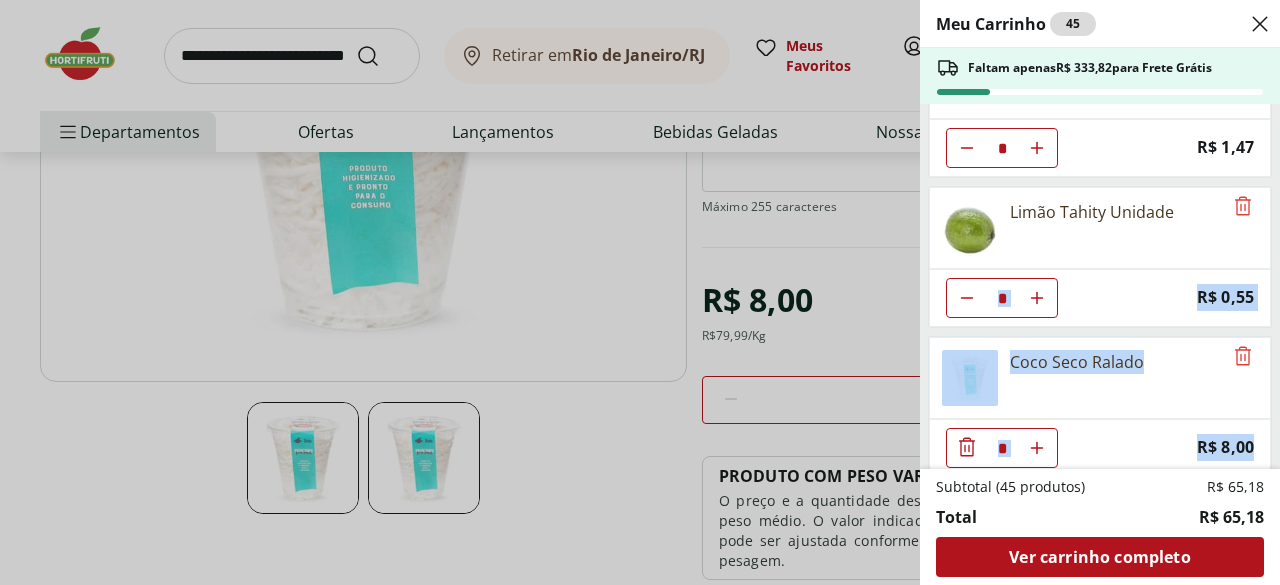 drag, startPoint x: 1266, startPoint y: 426, endPoint x: 1266, endPoint y: 225, distance: 201 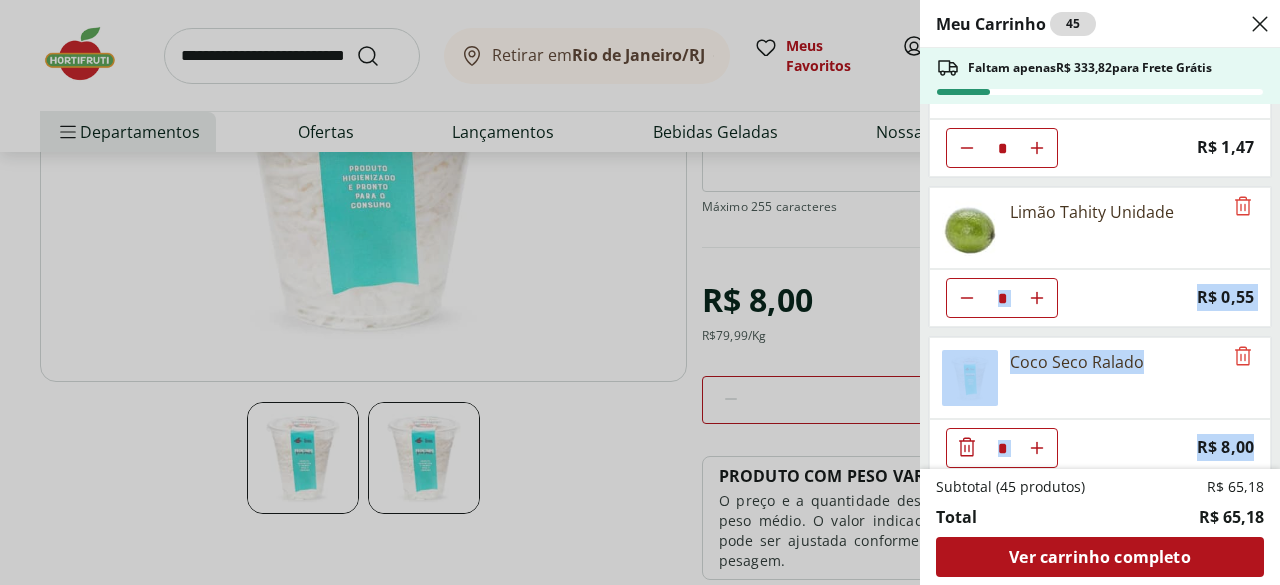 click on "Chuchu Unidade ** Price: R$ 1,09 Cenoura Unidade * Price: R$ 0,72 Tomate Unidade * Price: R$ 2,20 Rúcula Hidropônica * Price: R$ 4,49 Alface Americana Unidade * Price: R$ 5,99 Banana Nanica Unidade * Price: R$ 1,47 Limão Tahity Unidade * Price: R$ 0,55 Coco Seco Ralado * Price: R$ 8,00" at bounding box center [1098, 286] 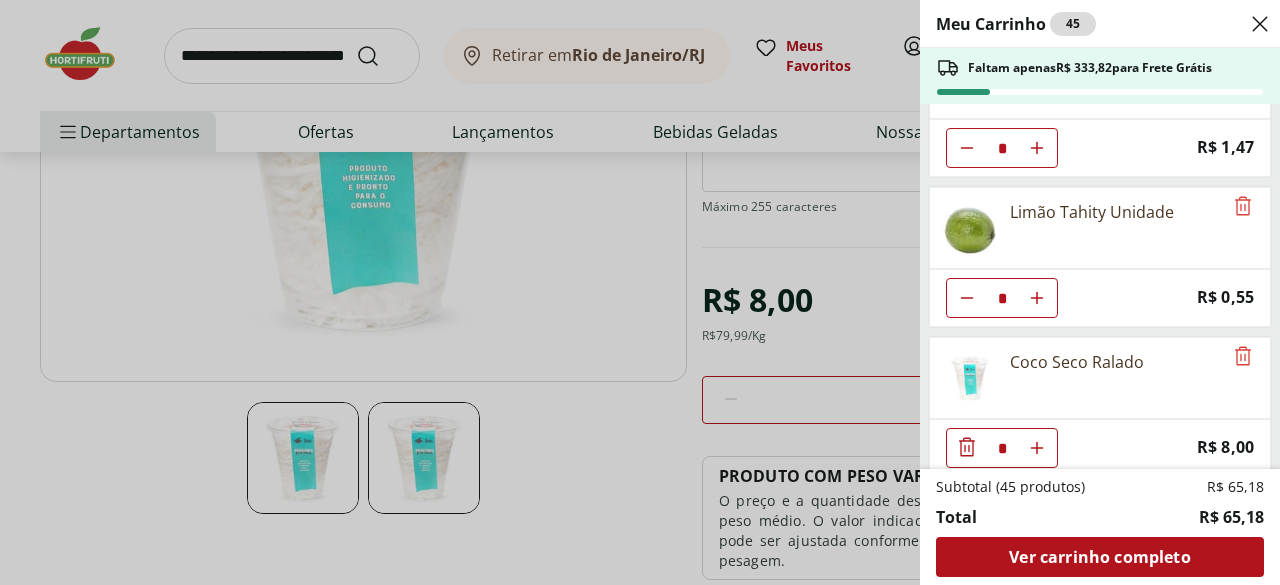 click on "Meu Carrinho 45 Faltam apenas R$ 333,82 para Frete Grátis Chuchu Unidade ** Price: R$ 1,09 Cenoura Unidade * Price: R$ 0,72 Tomate Unidade * Price: R$ 2,20 Rúcula Hidropônica * Price: R$ 4,49 Alface Americana Unidade * Price: R$ 5,99 Banana Nanica Unidade * Price: R$ 1,47 Limão Tahity Unidade * Price: R$ 0,55 Coco Seco Ralado * Price: R$ 8,00 Subtotal (45 produtos) R$ 65,18 Total R$ 65,18 Ver carrinho completo" at bounding box center [640, 292] 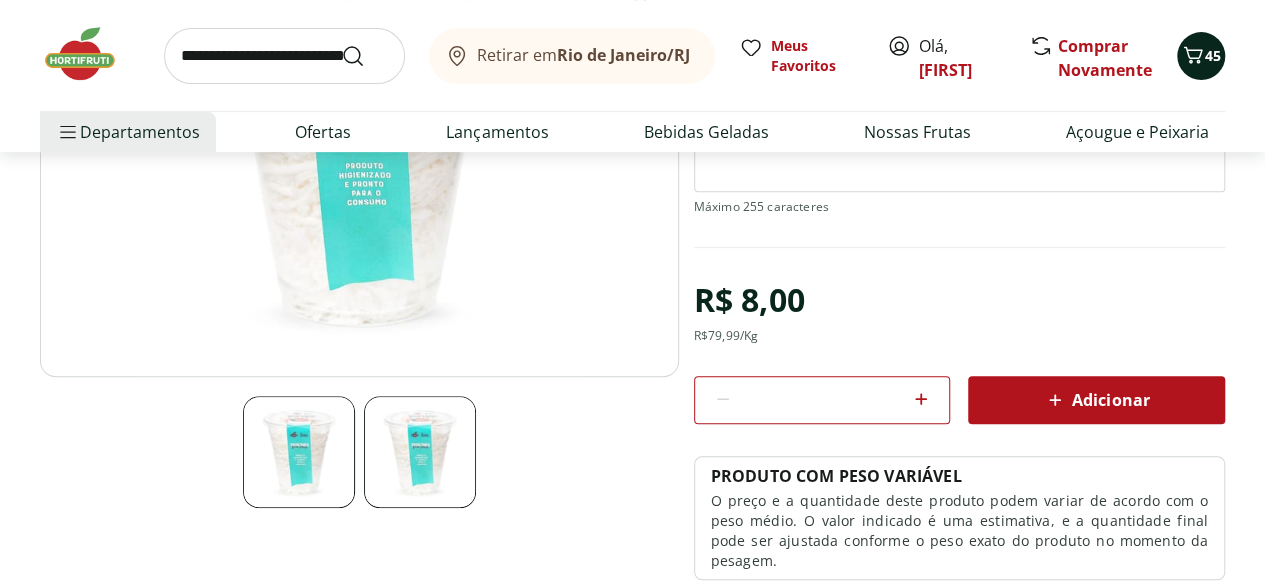 click 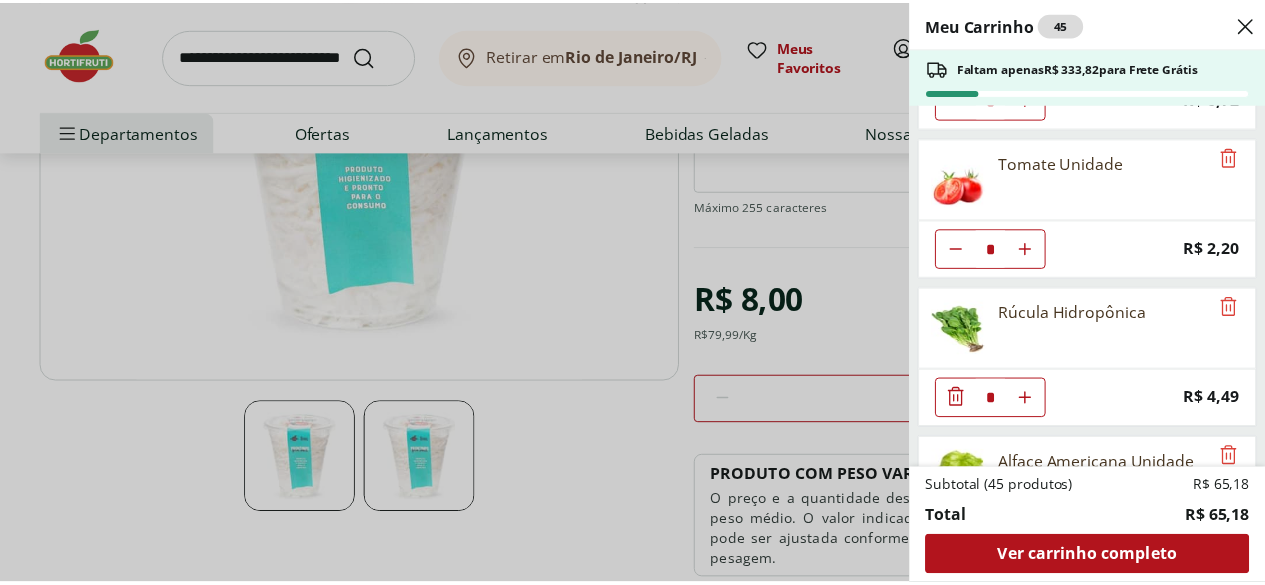 scroll, scrollTop: 278, scrollLeft: 0, axis: vertical 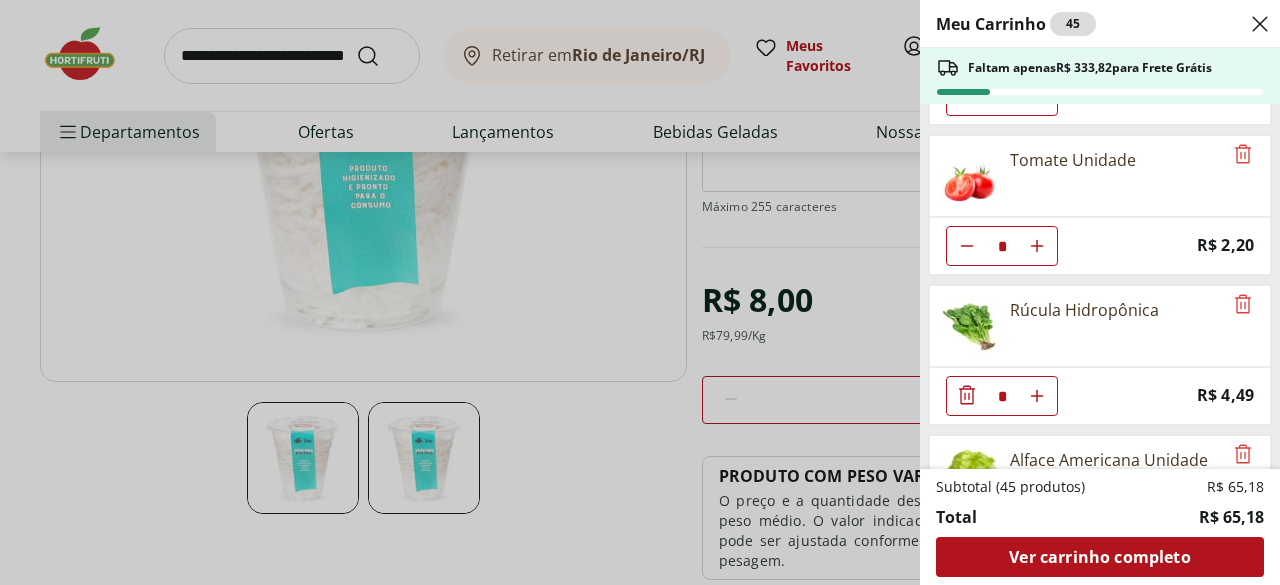 click on "Meu Carrinho 45 Faltam apenas R$ 333,82 para Frete Grátis Chuchu Unidade ** Price: R$ 1,09 Cenoura Unidade * Price: R$ 0,72 Tomate Unidade * Price: R$ 2,20 Rúcula Hidropônica * Price: R$ 4,49 Alface Americana Unidade * Price: R$ 5,99 Banana Nanica Unidade * Price: R$ 1,47 Limão Tahity Unidade * Price: R$ 0,55 Coco Seco Ralado * Price: R$ 8,00 Subtotal (45 produtos) R$ 65,18 Total R$ 65,18 Ver carrinho completo" at bounding box center [640, 292] 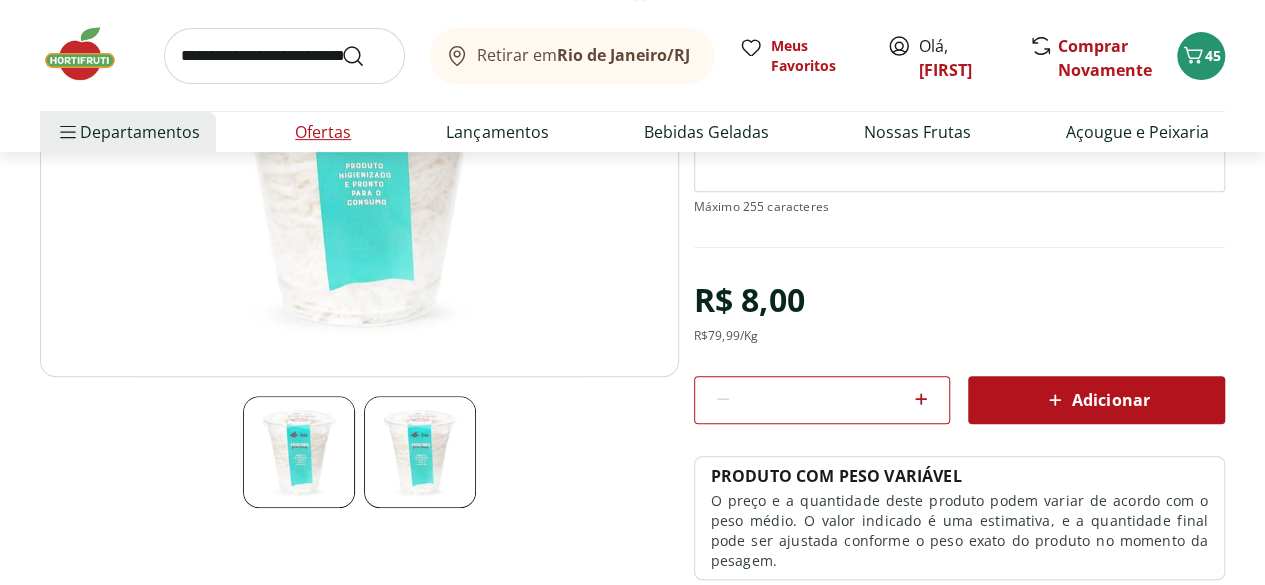 click on "Ofertas" at bounding box center [323, 132] 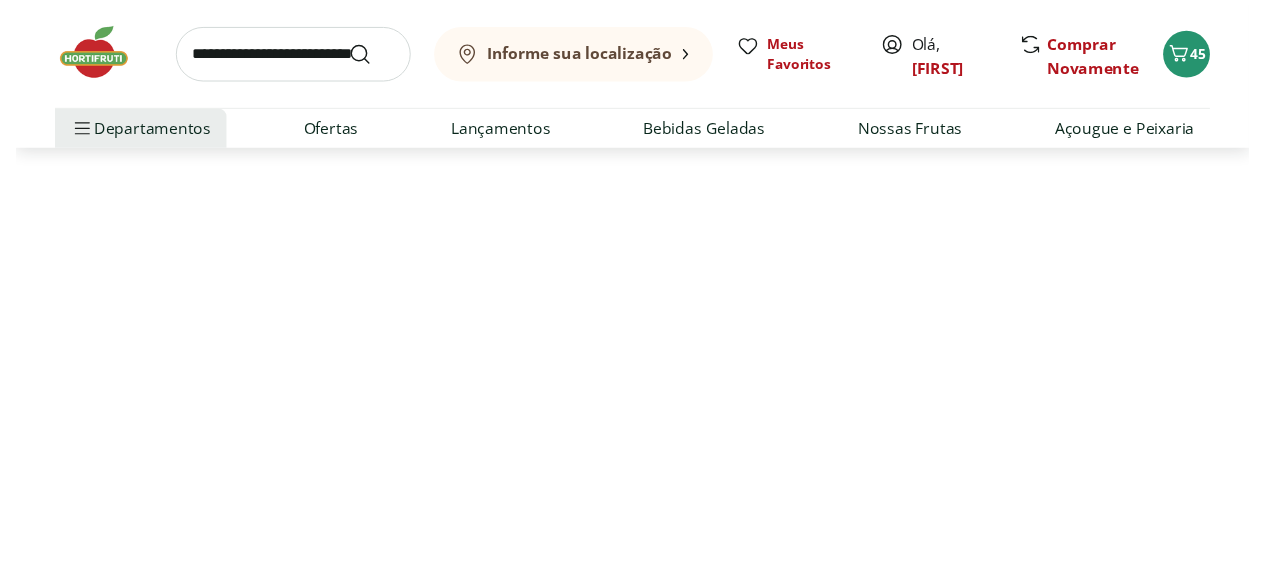 scroll, scrollTop: 0, scrollLeft: 0, axis: both 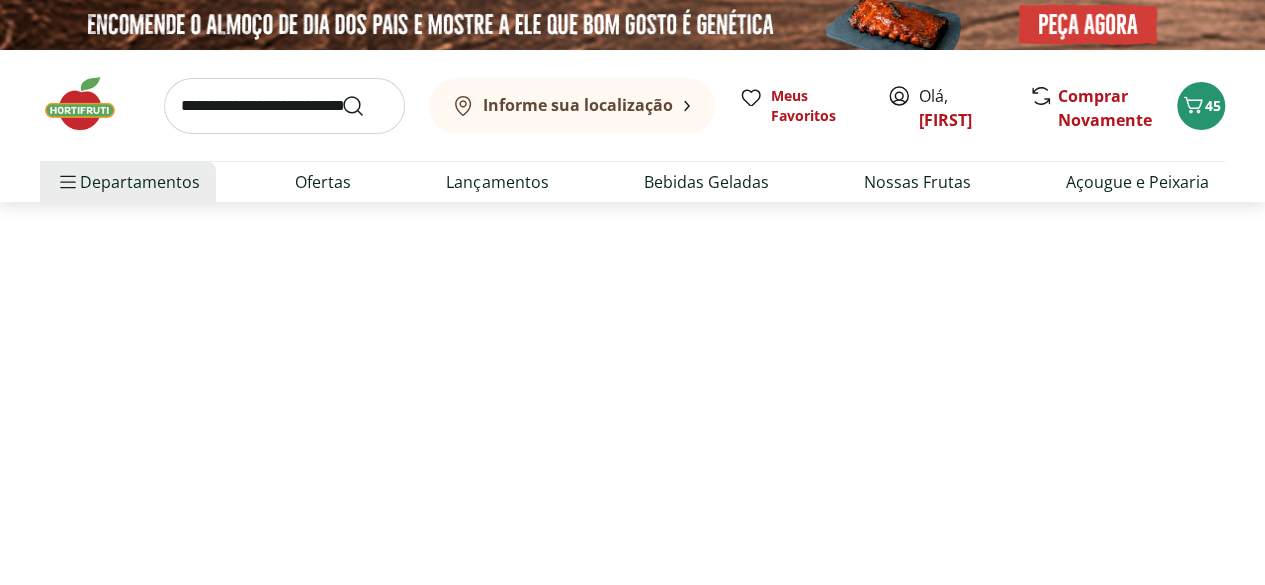 select on "**********" 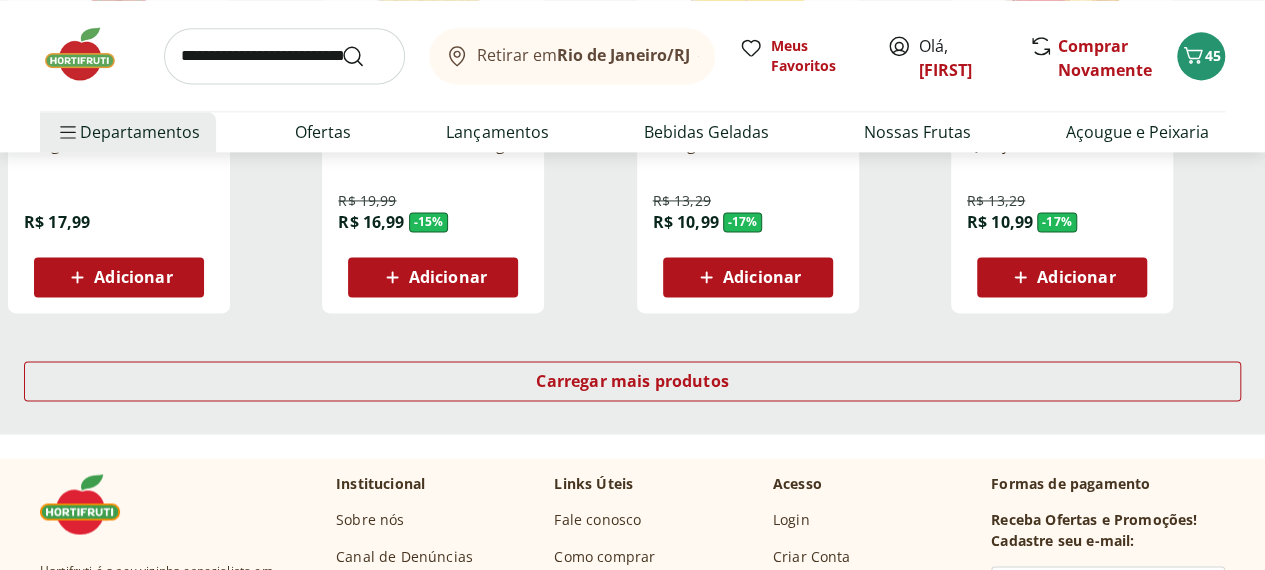 scroll, scrollTop: 1384, scrollLeft: 0, axis: vertical 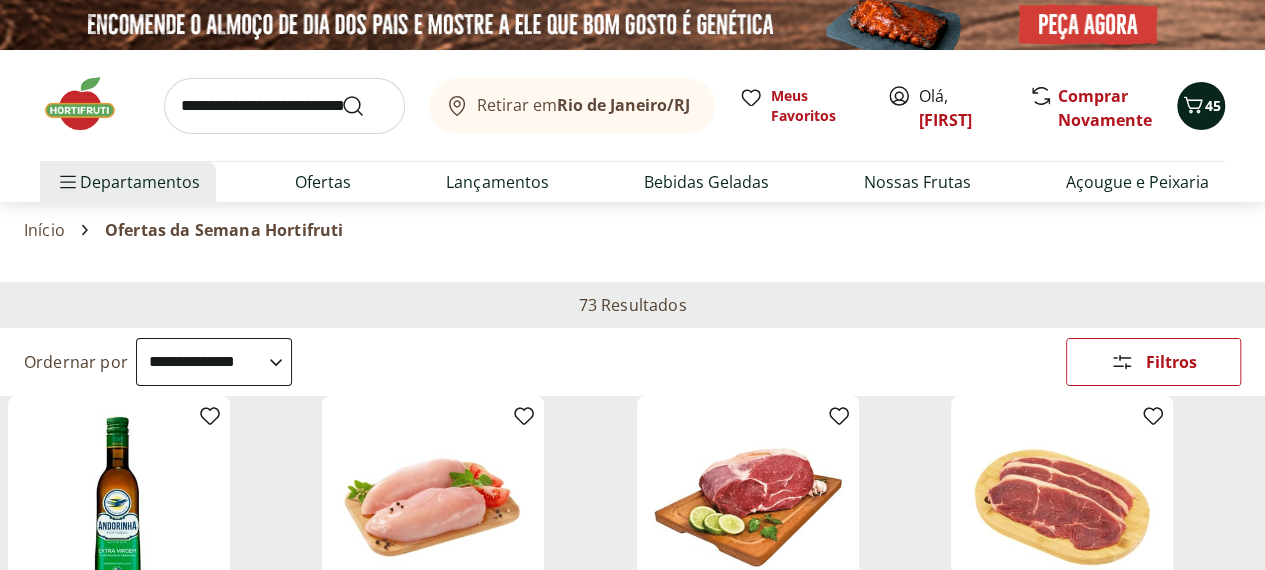 click 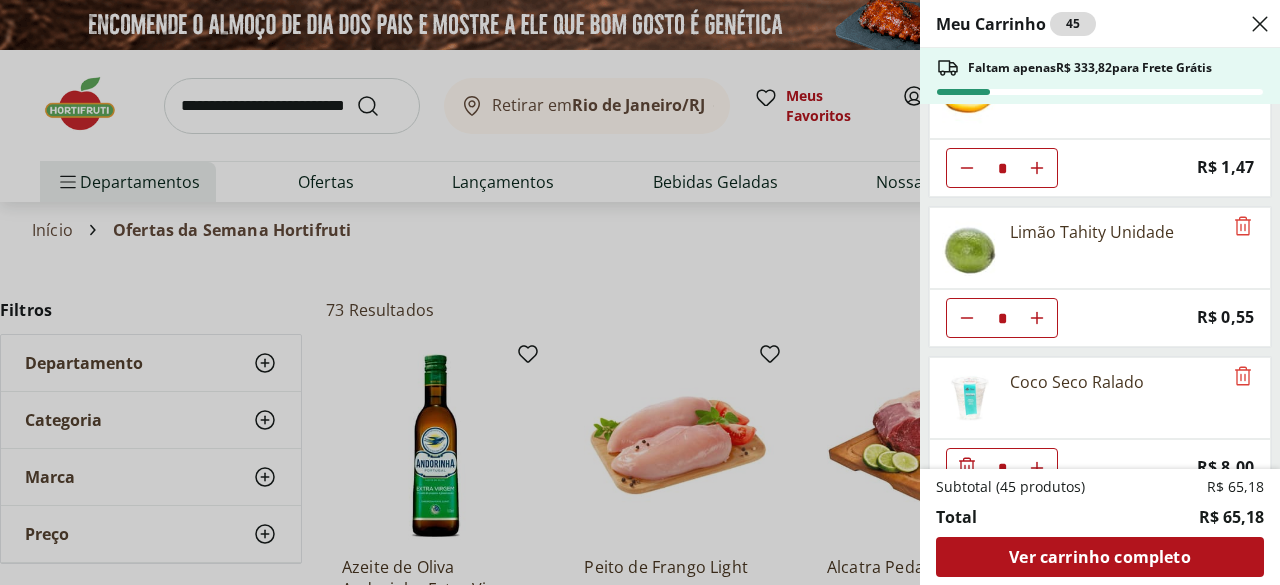 scroll, scrollTop: 826, scrollLeft: 0, axis: vertical 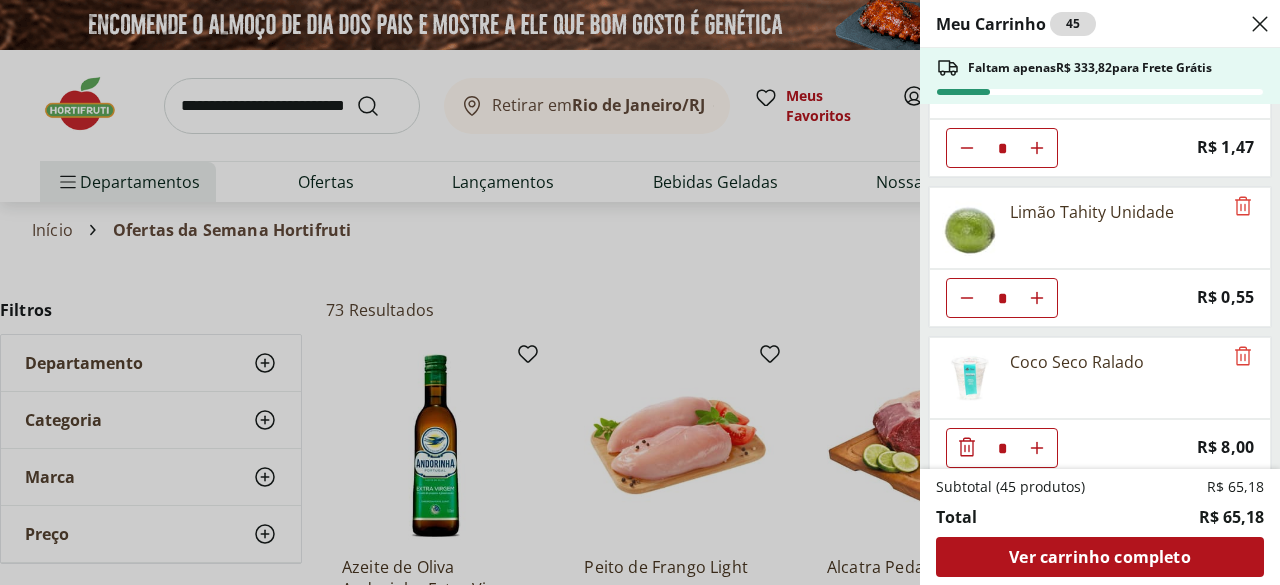 click 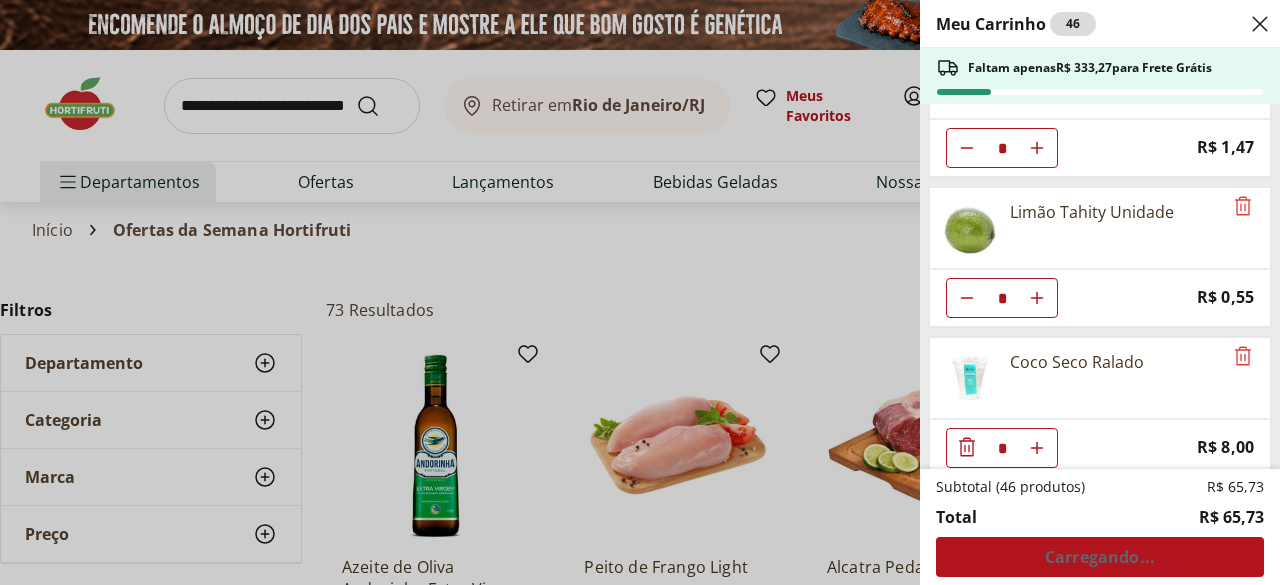 click 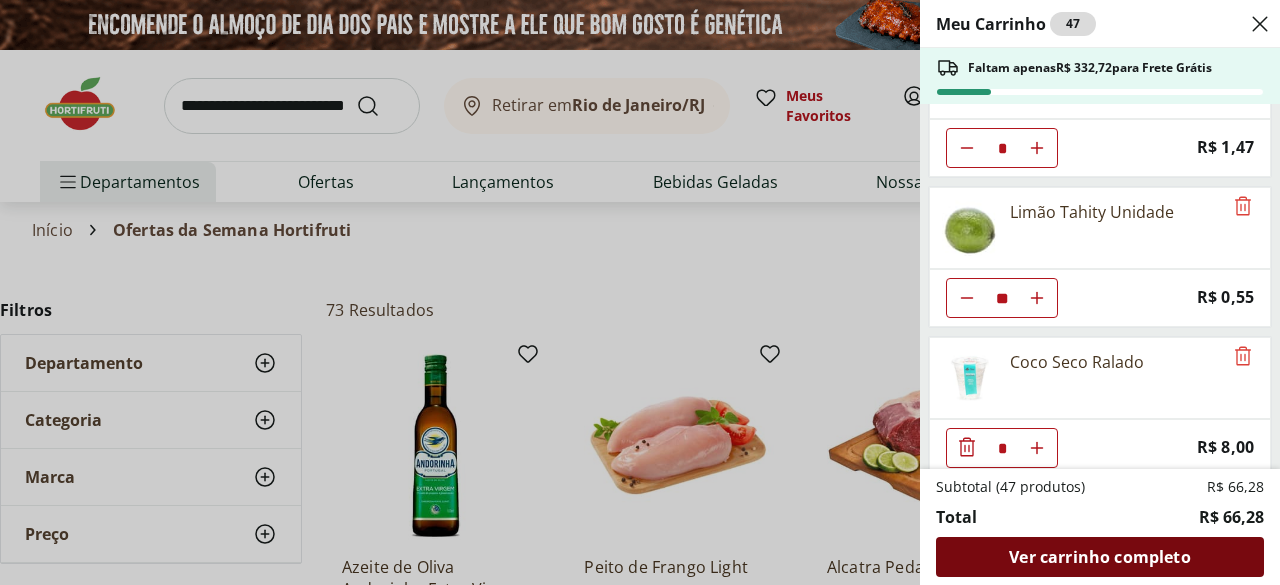 click on "Ver carrinho completo" at bounding box center (1099, 557) 